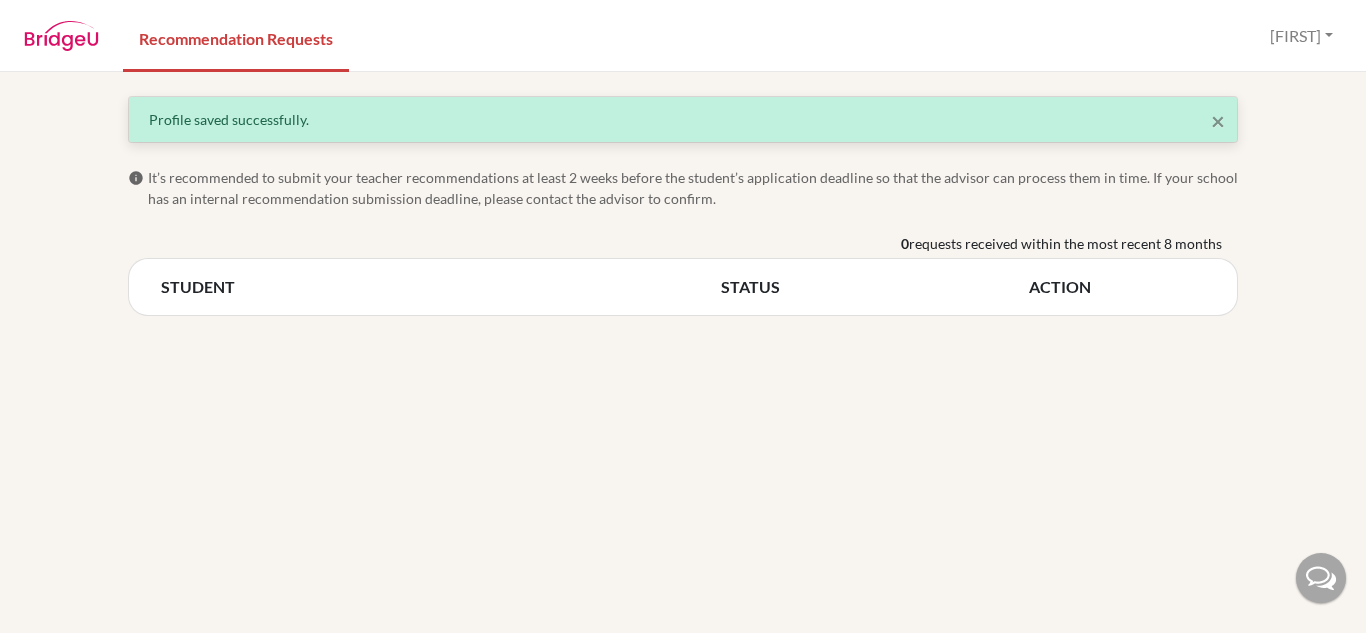 scroll, scrollTop: 0, scrollLeft: 0, axis: both 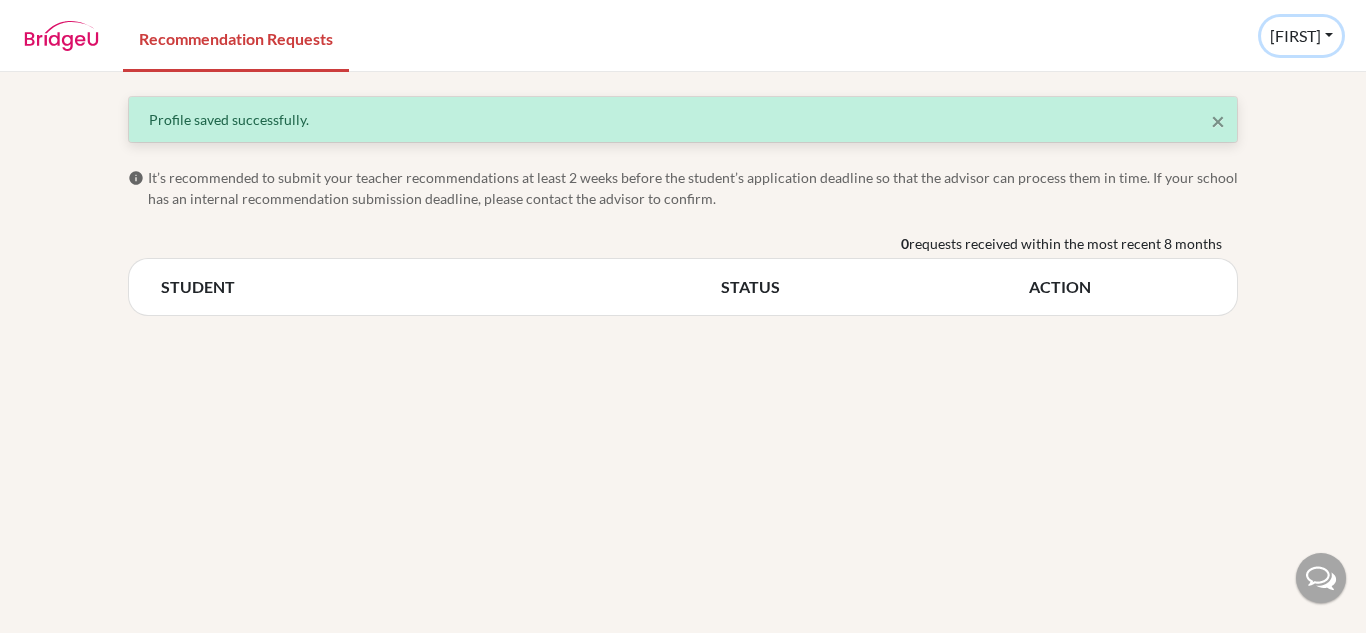click on "[FIRST]" at bounding box center (1301, 36) 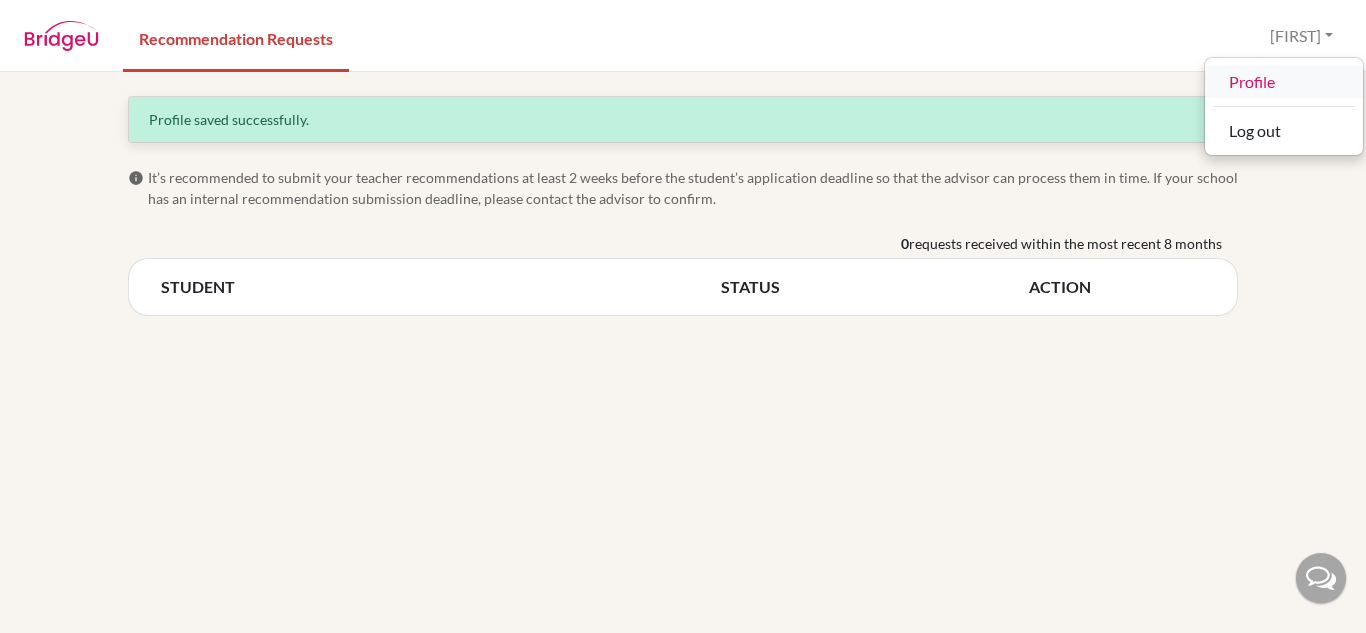 click on "Profile" at bounding box center (1284, 82) 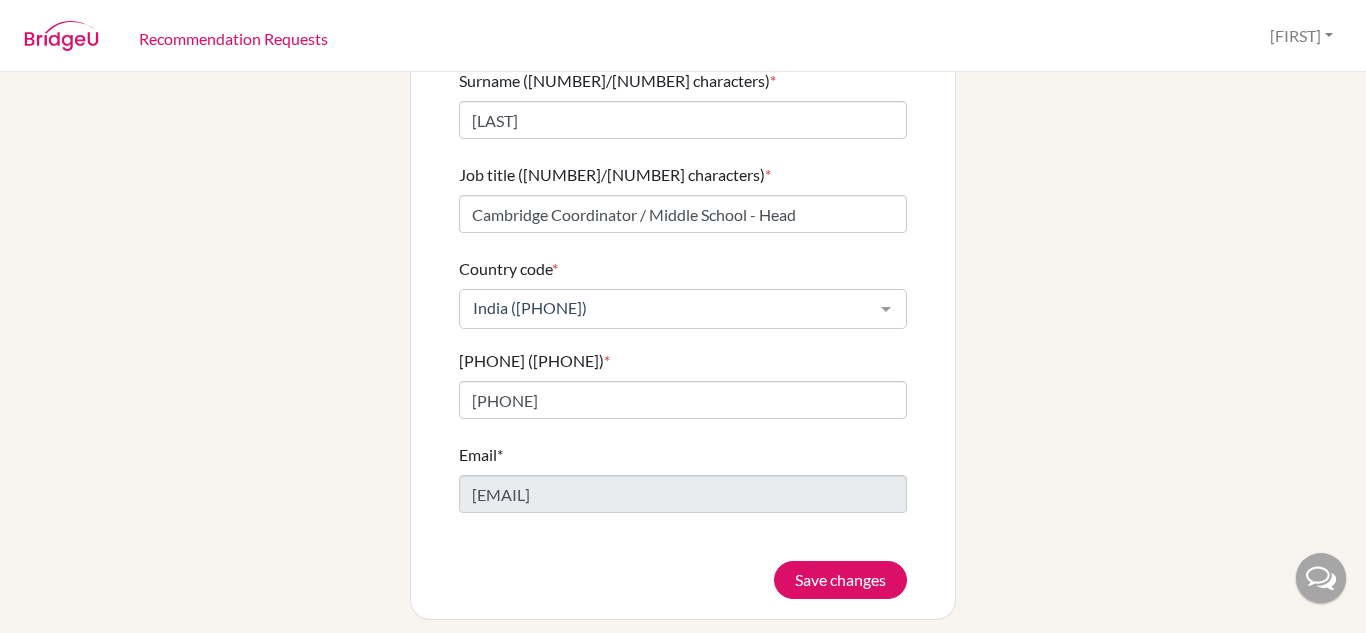 scroll, scrollTop: 219, scrollLeft: 0, axis: vertical 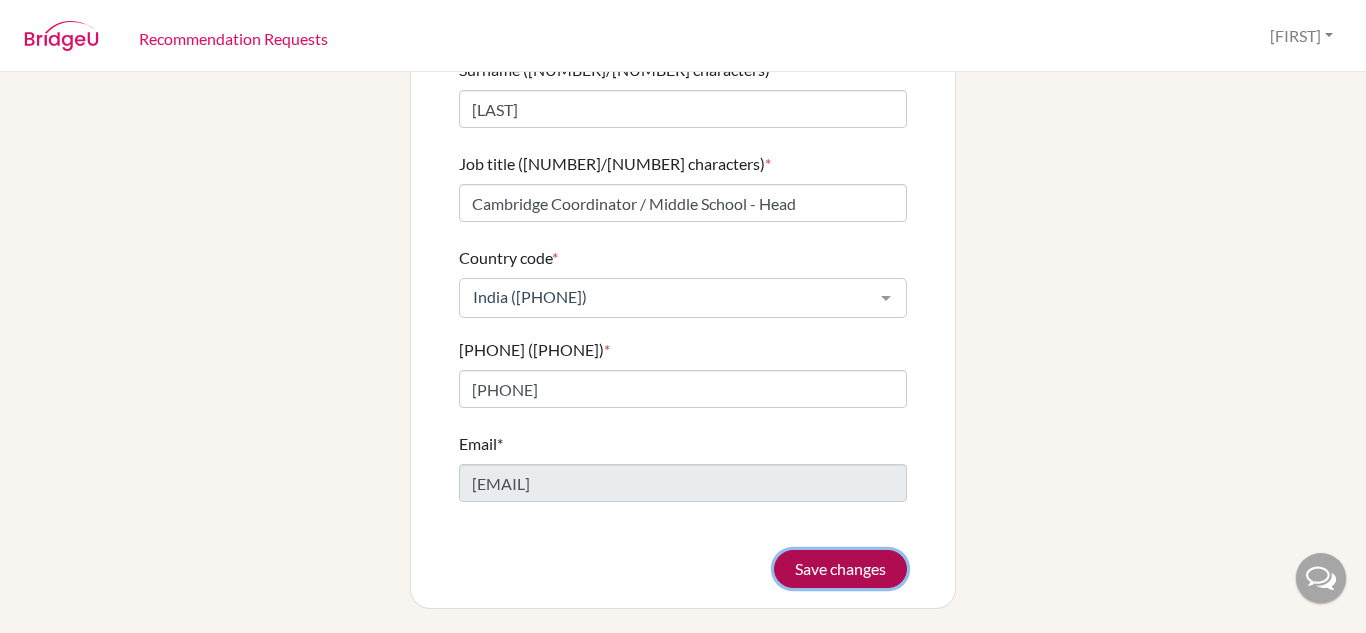 click on "Save changes" at bounding box center (840, 569) 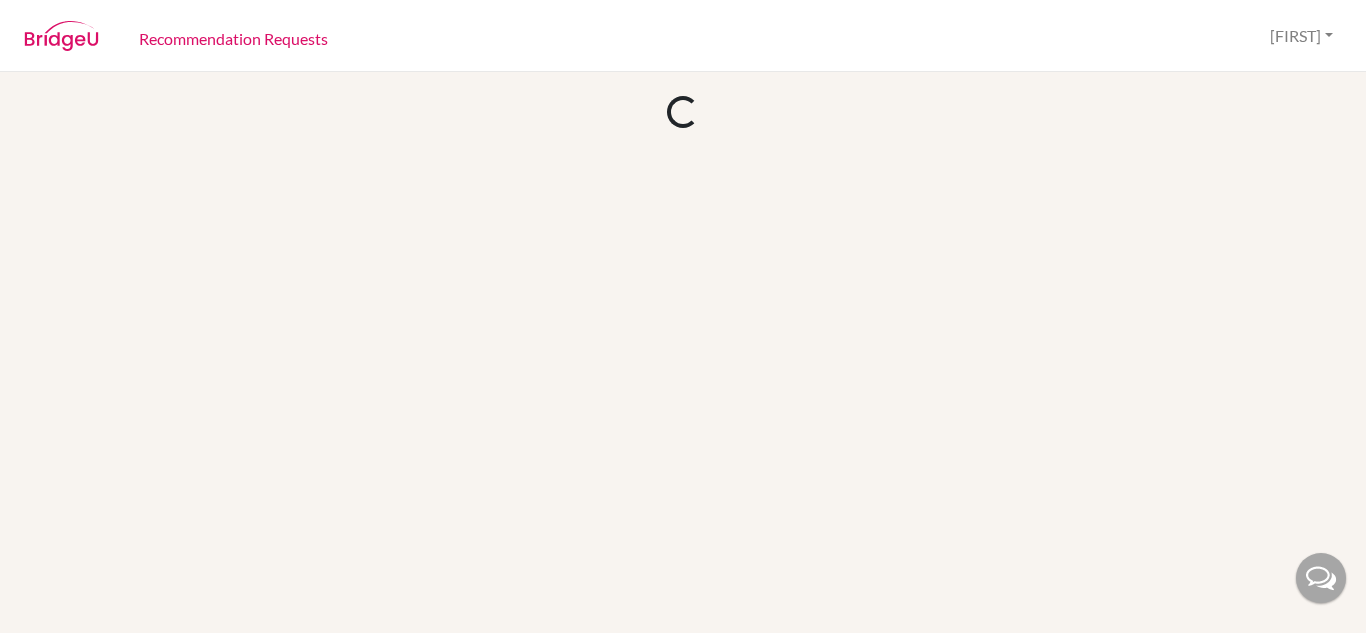 scroll, scrollTop: 0, scrollLeft: 0, axis: both 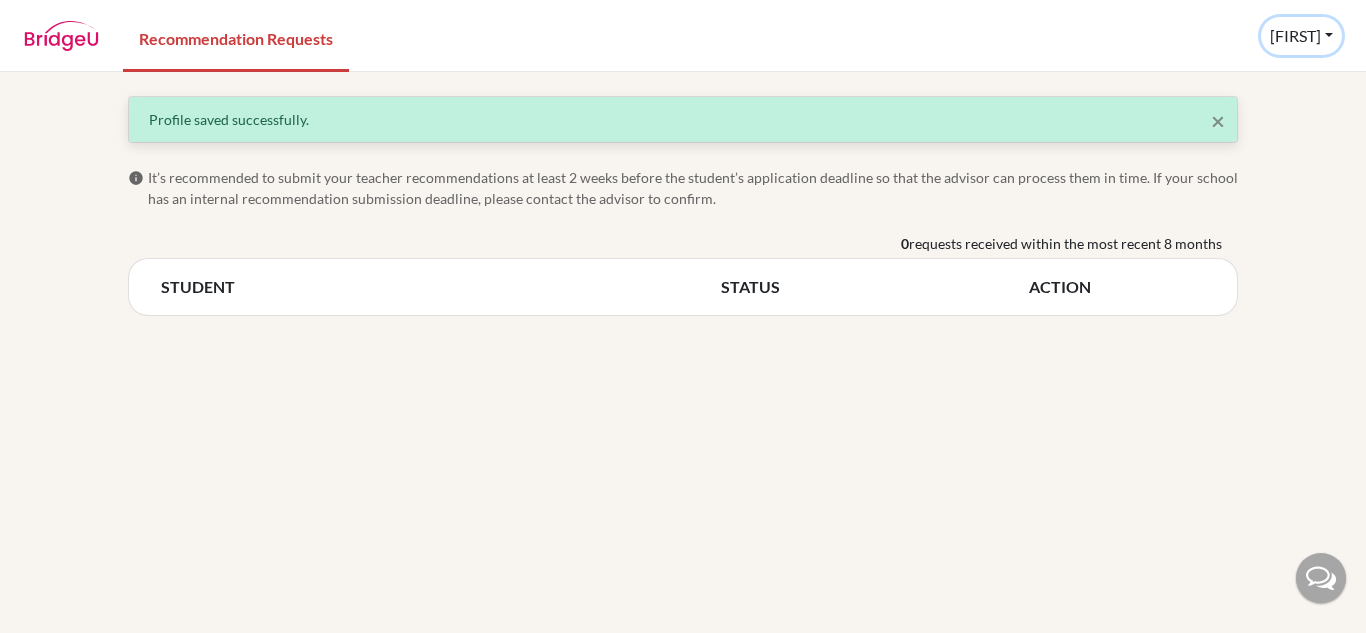 click on "[FIRST]" at bounding box center [1301, 36] 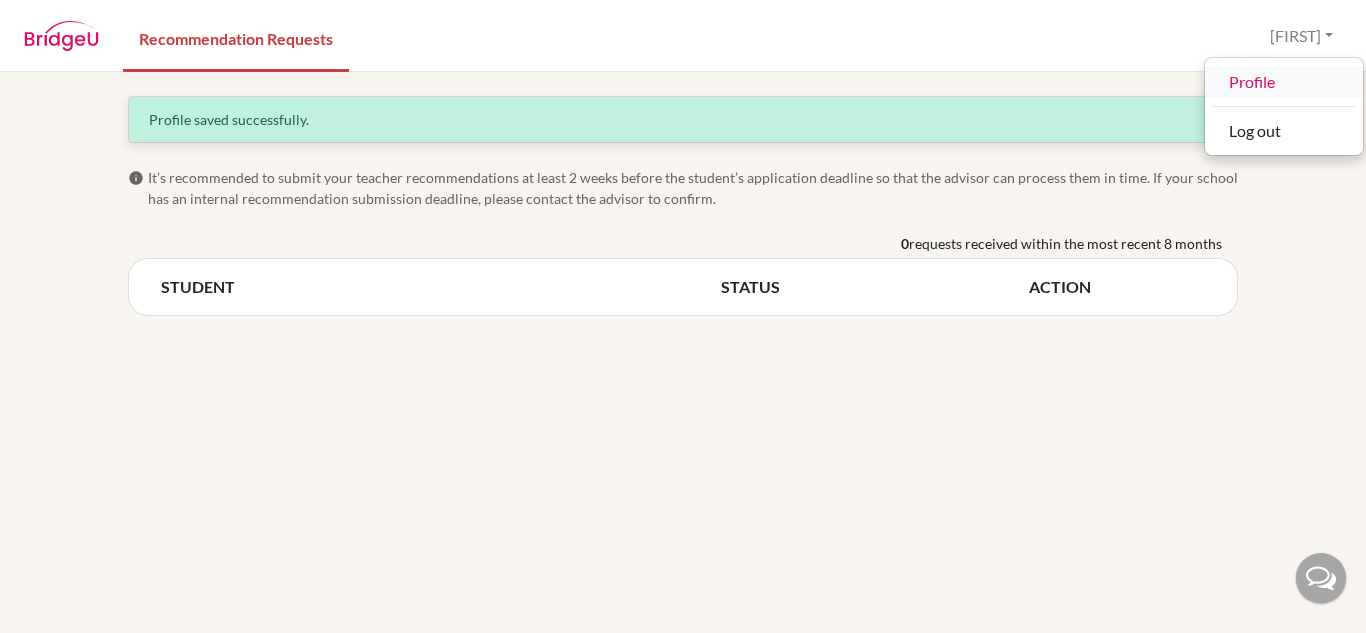 click on "Profile" at bounding box center [1284, 82] 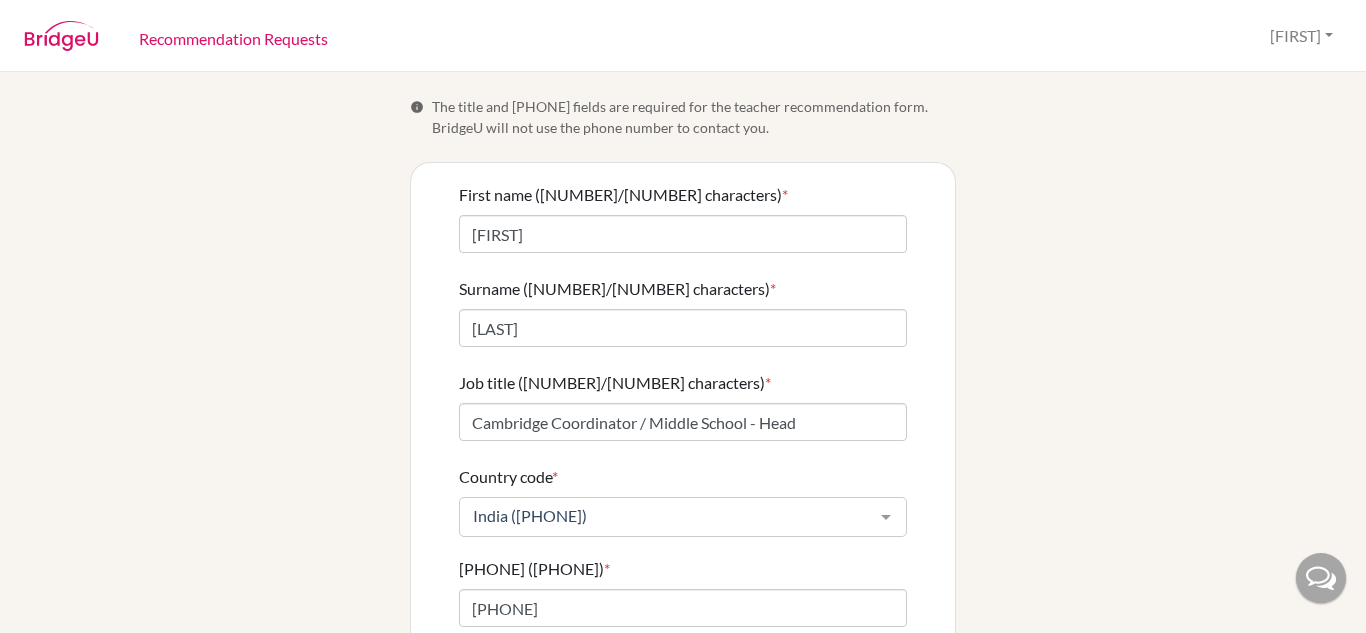 scroll, scrollTop: 219, scrollLeft: 0, axis: vertical 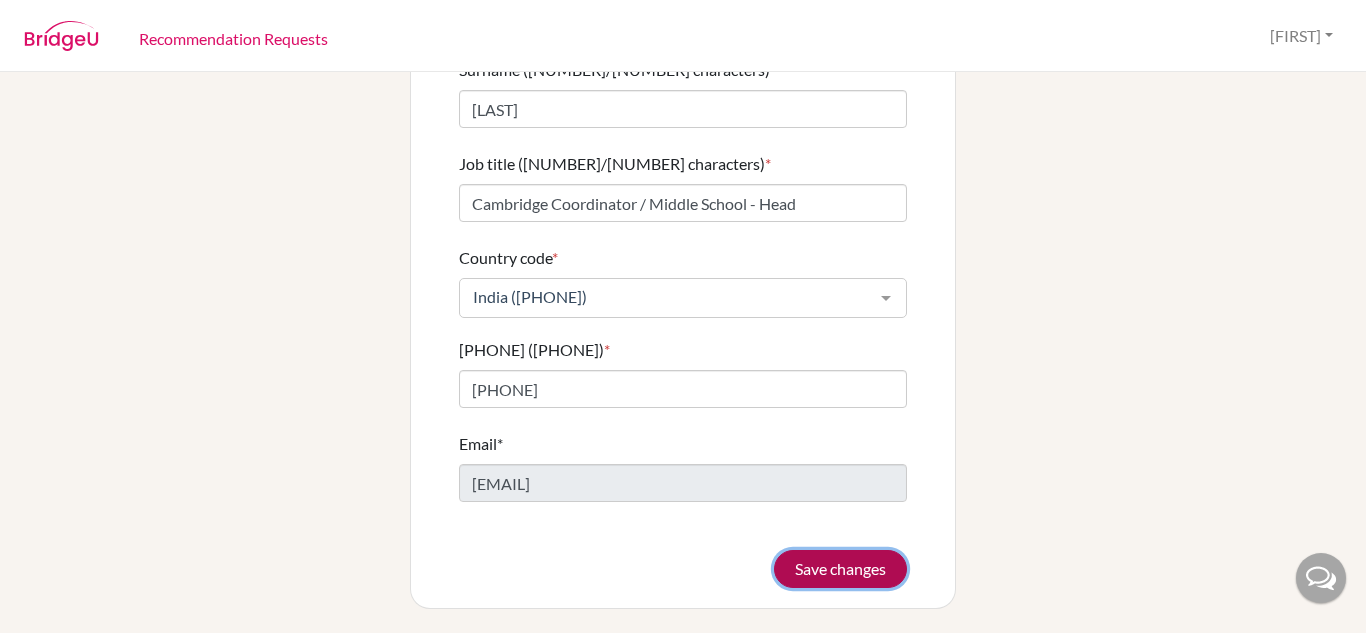 click on "Save changes" at bounding box center [840, 569] 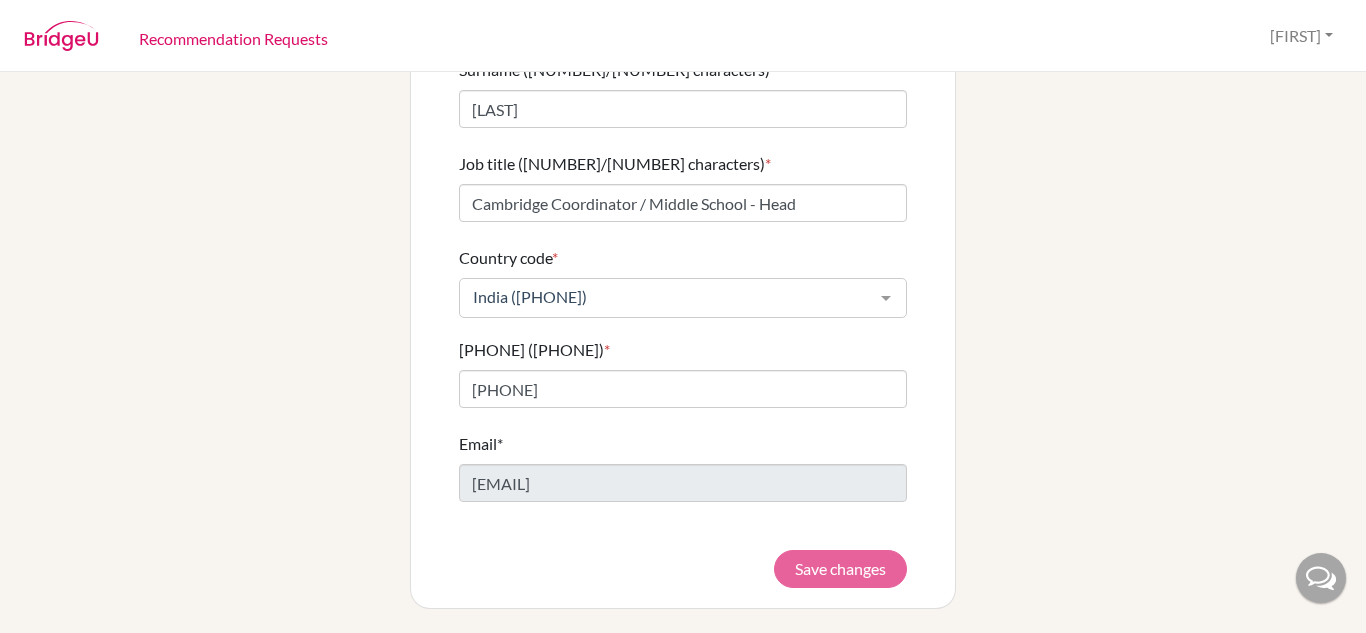 scroll, scrollTop: 0, scrollLeft: 0, axis: both 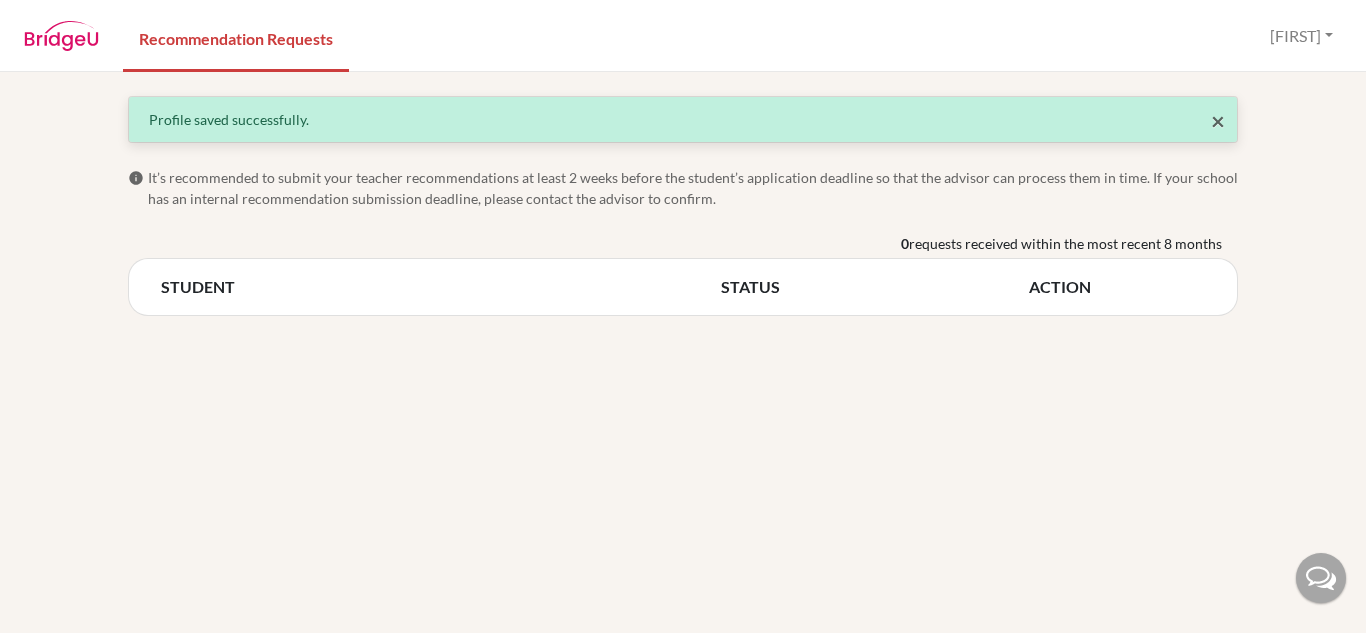 click on "×" at bounding box center (1218, 120) 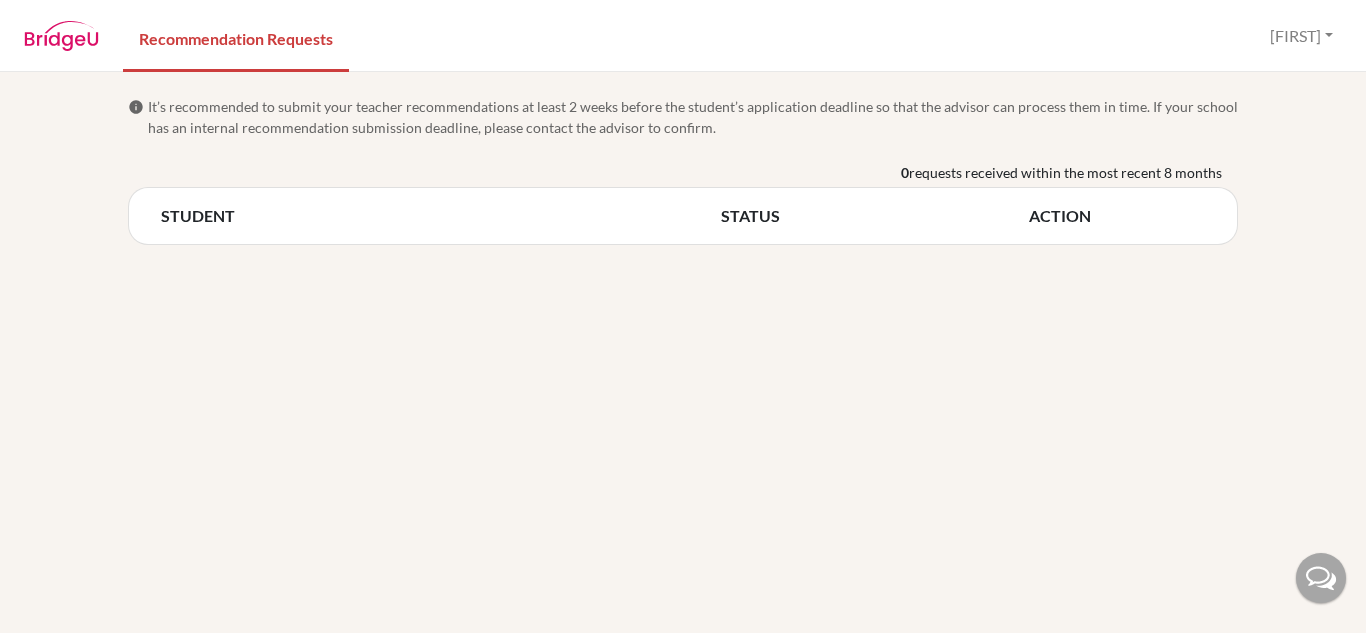 click at bounding box center [61, 36] 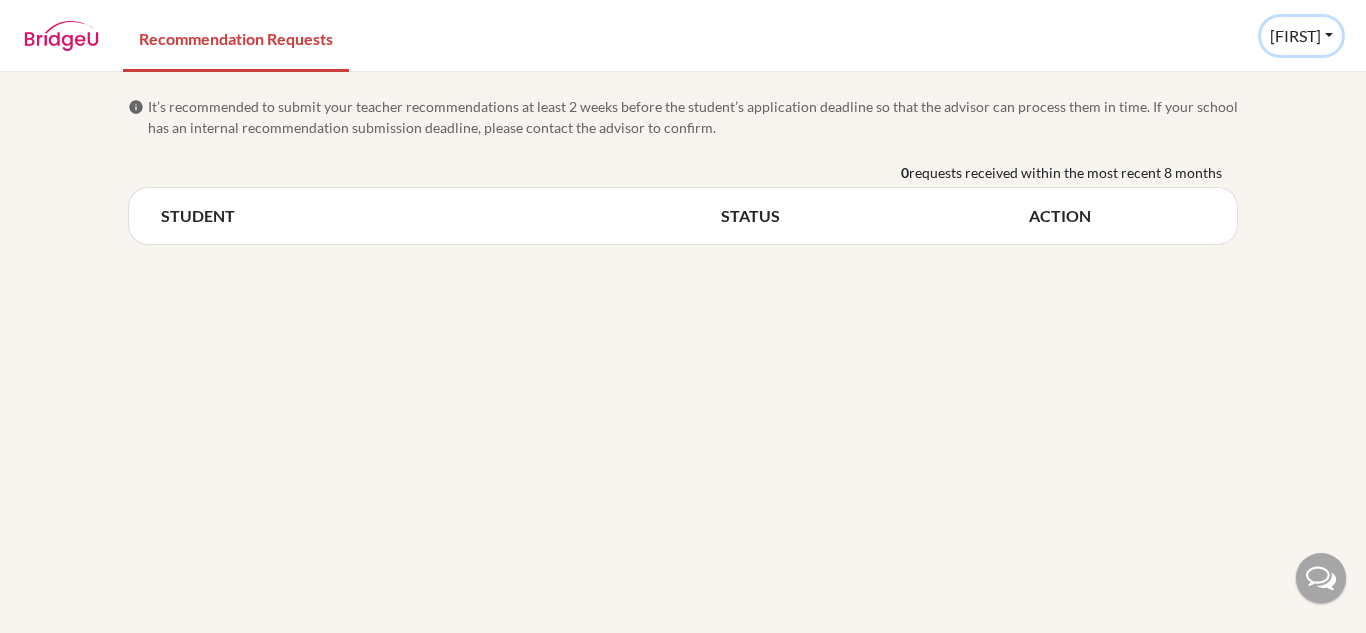 click on "[FIRST]" at bounding box center [1301, 36] 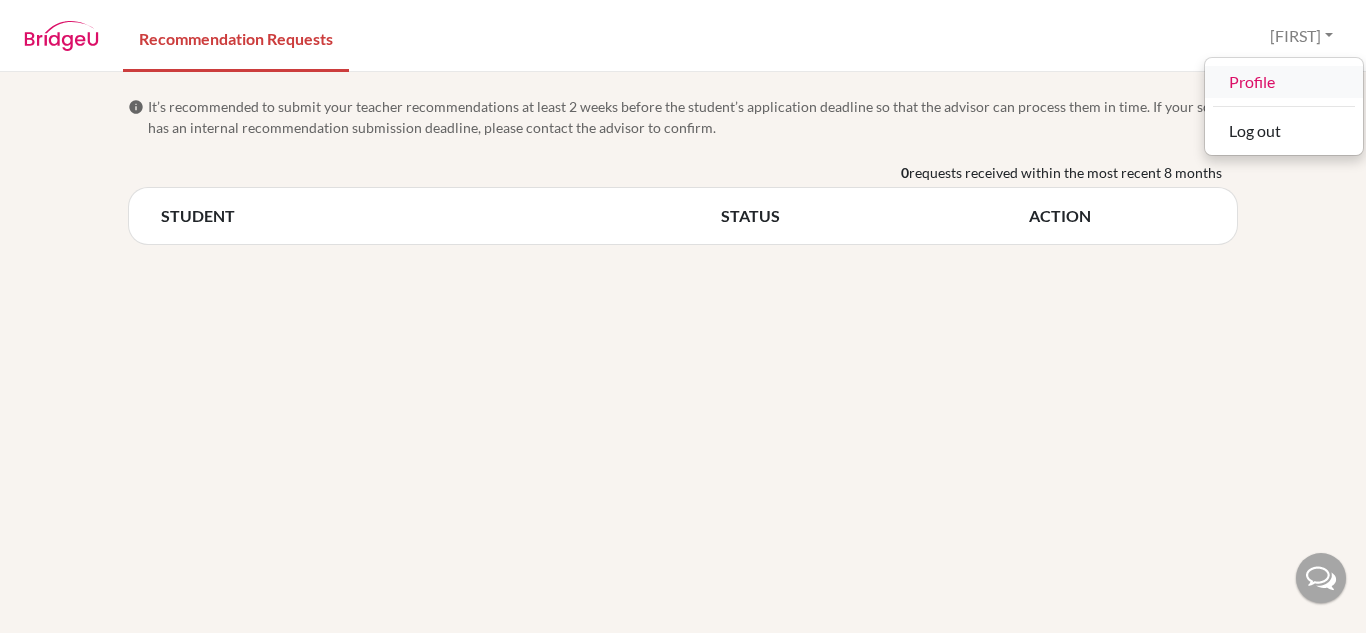 click on "Profile" at bounding box center (1284, 82) 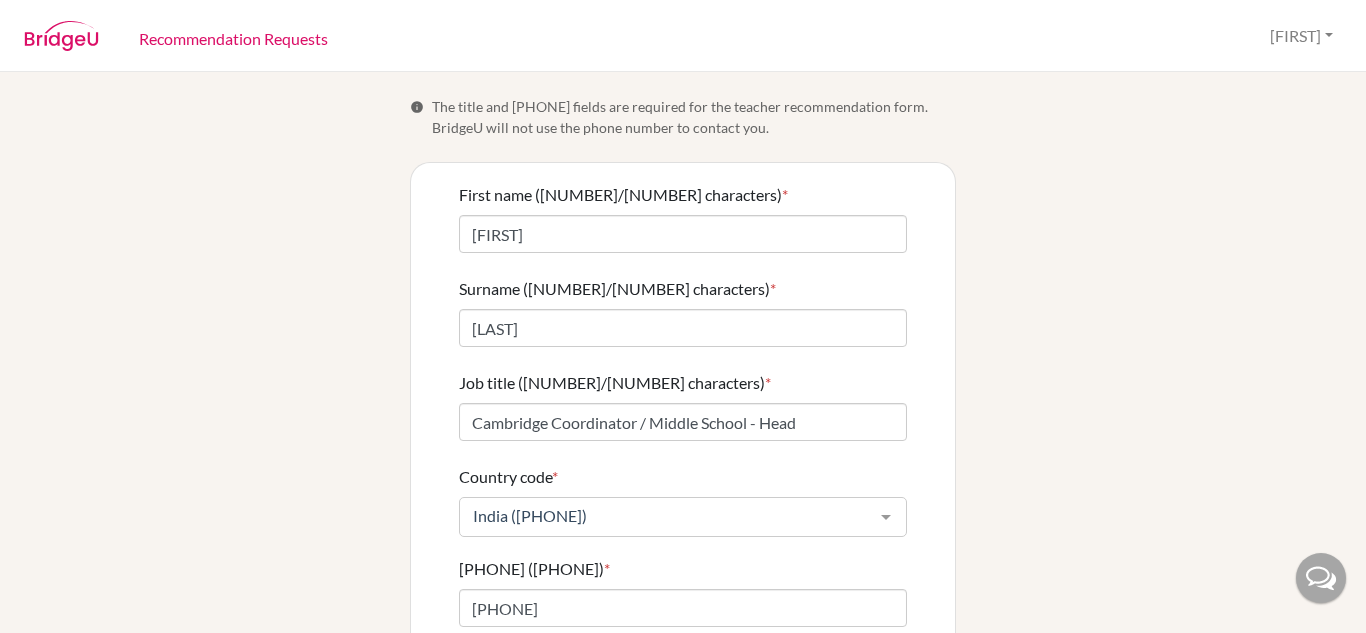 scroll, scrollTop: 219, scrollLeft: 0, axis: vertical 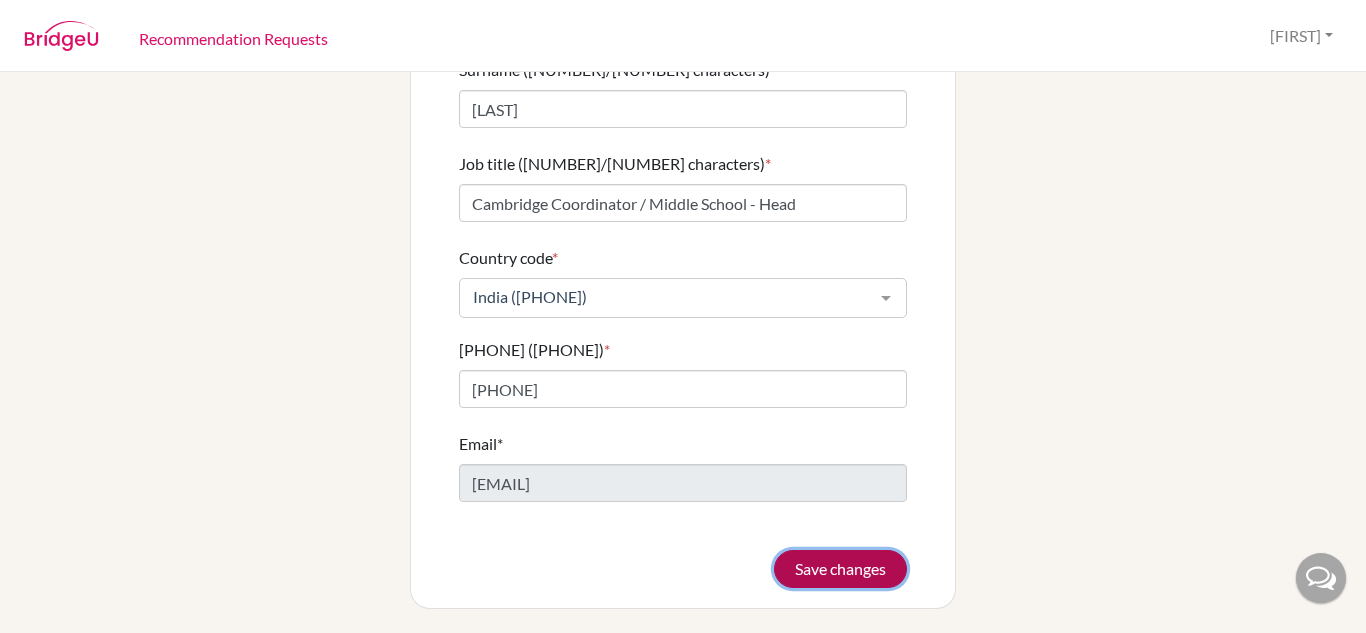 click on "Save changes" at bounding box center [840, 569] 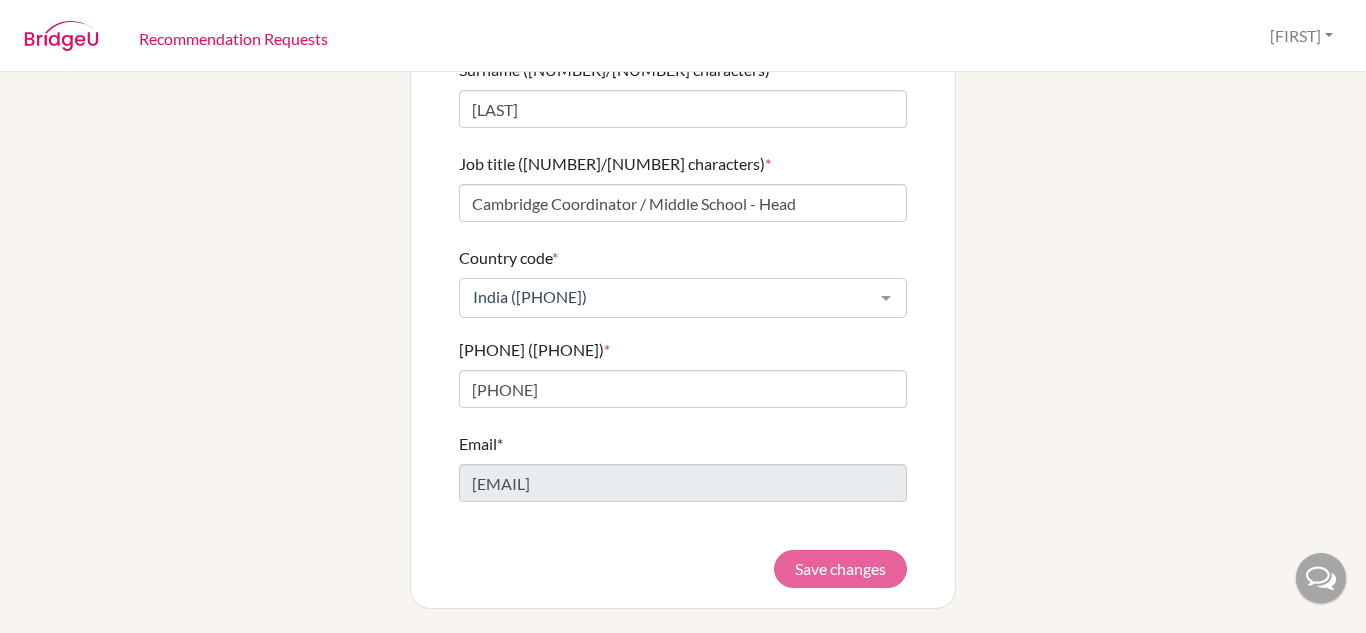 scroll, scrollTop: 0, scrollLeft: 0, axis: both 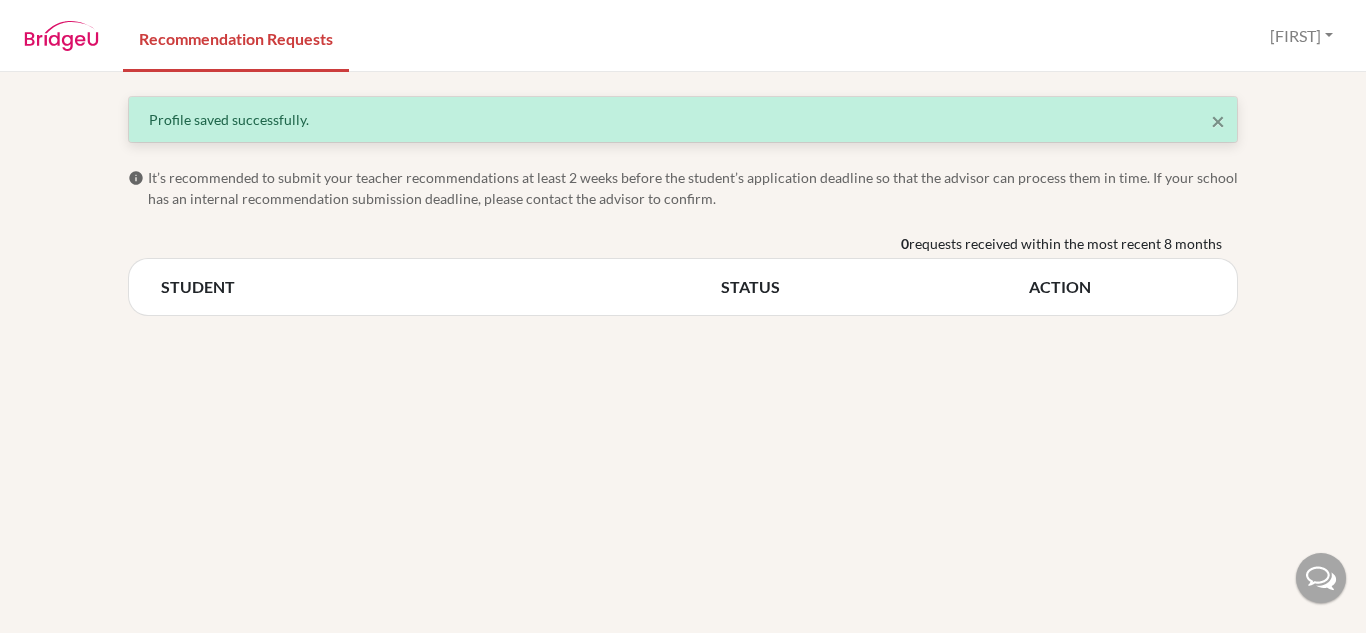 click at bounding box center [1321, 578] 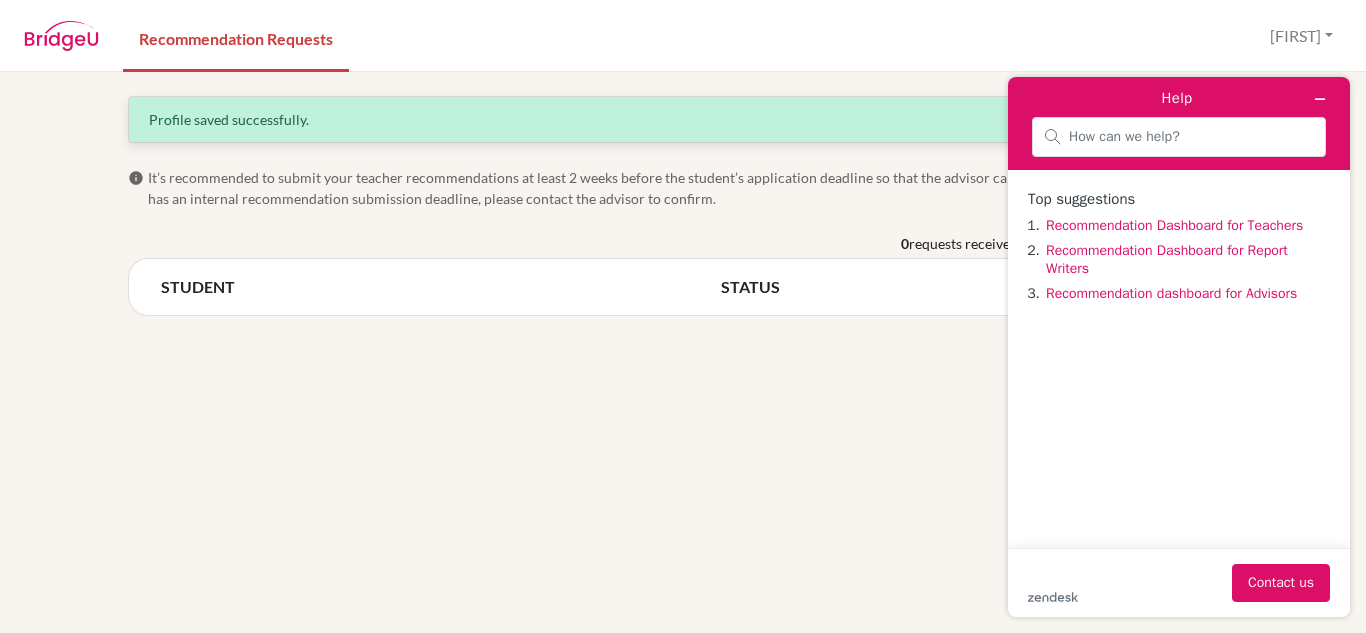 scroll, scrollTop: 0, scrollLeft: 0, axis: both 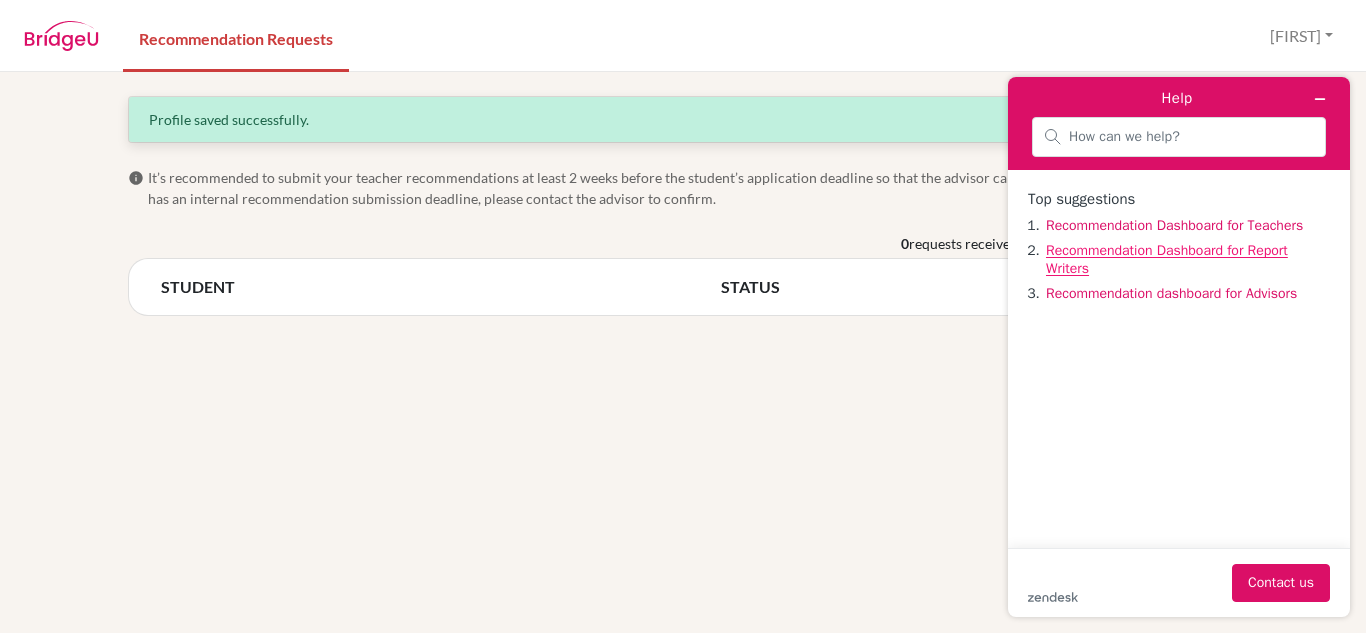 click on "Recommendation Dashboard for Report Writers" at bounding box center [1167, 259] 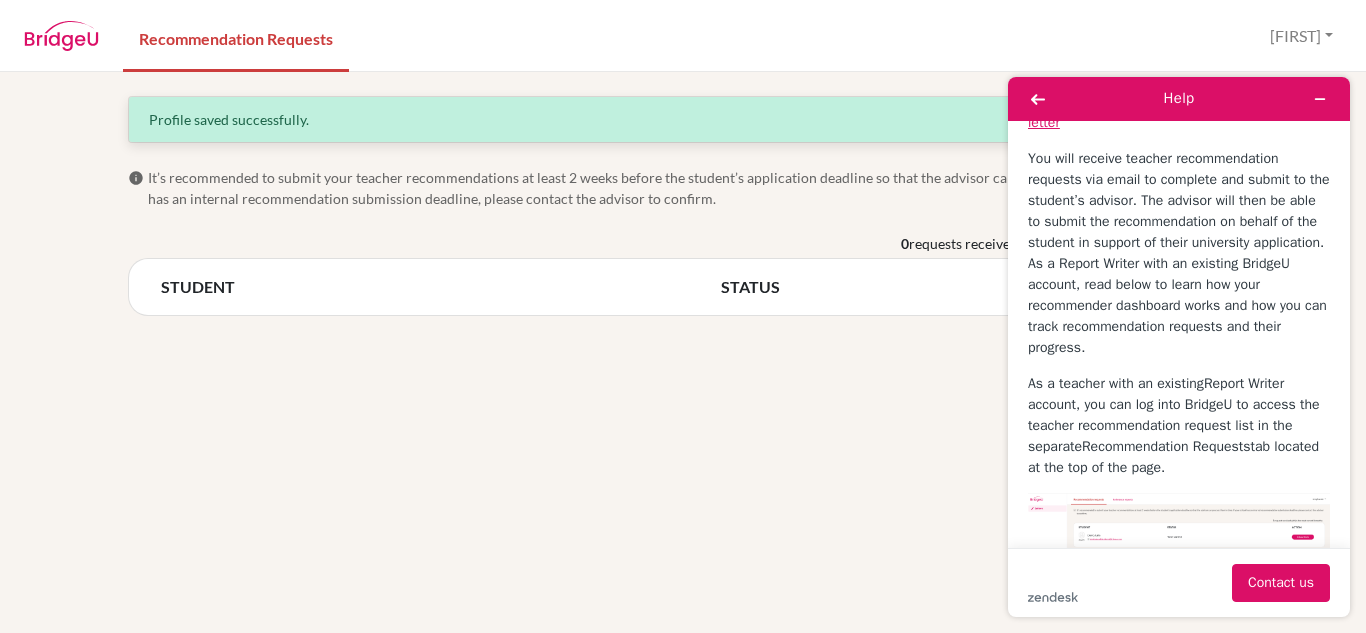 scroll, scrollTop: 0, scrollLeft: 0, axis: both 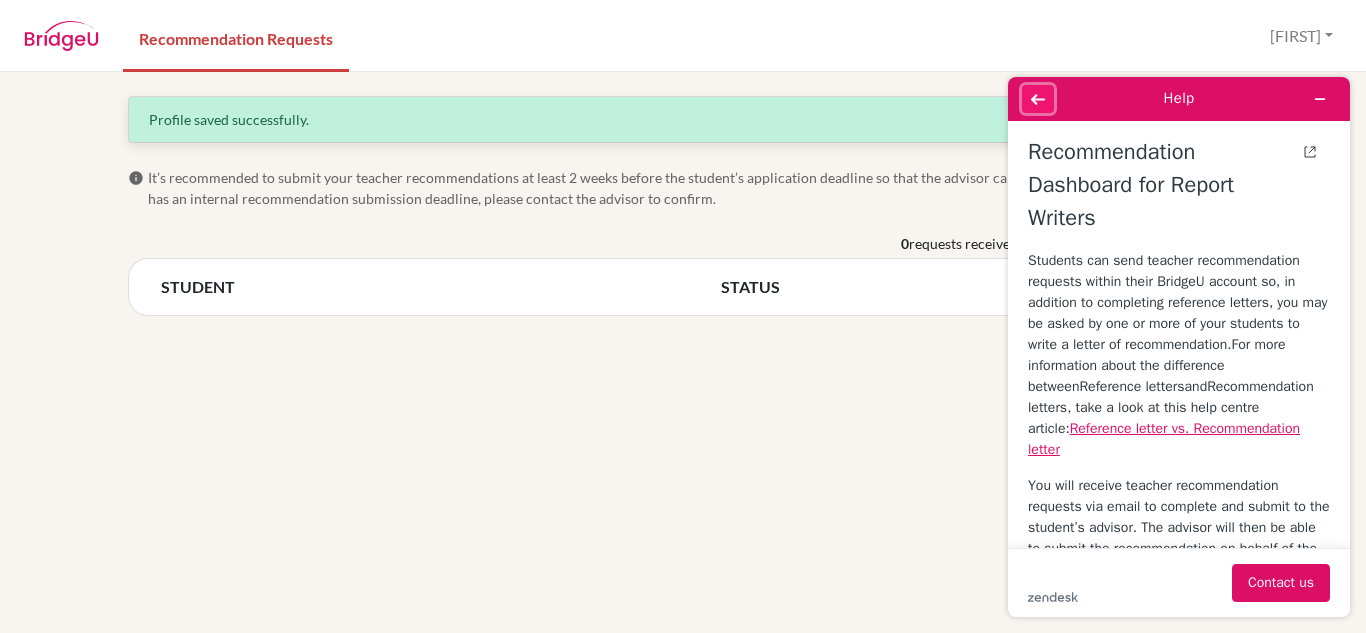 click 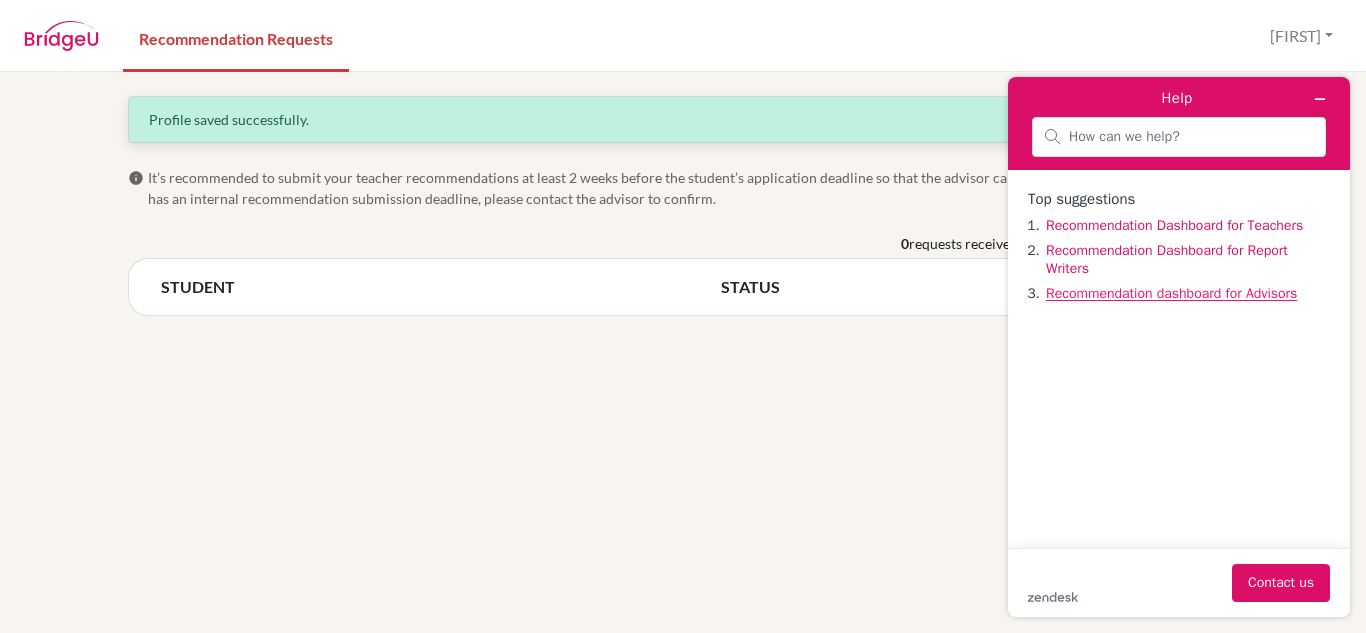 click on "Recommendation dashboard for Advisors" at bounding box center [1171, 293] 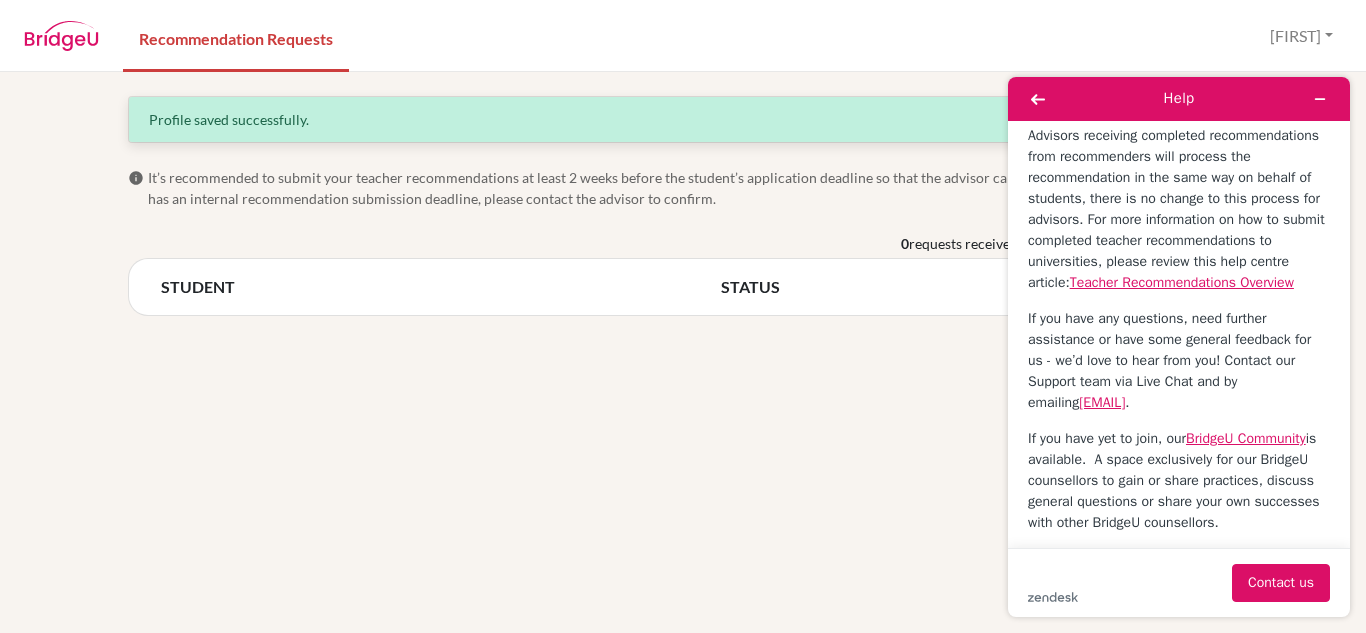 scroll, scrollTop: 1993, scrollLeft: 0, axis: vertical 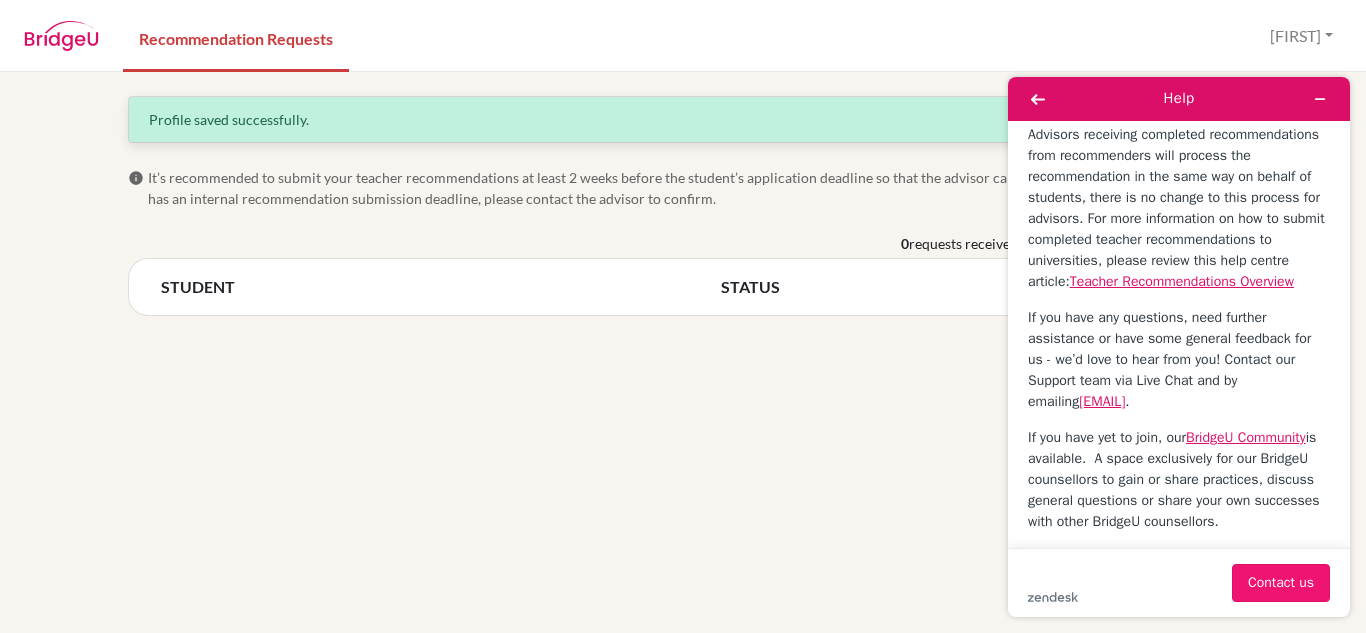 click on "Contact us" at bounding box center (1281, 583) 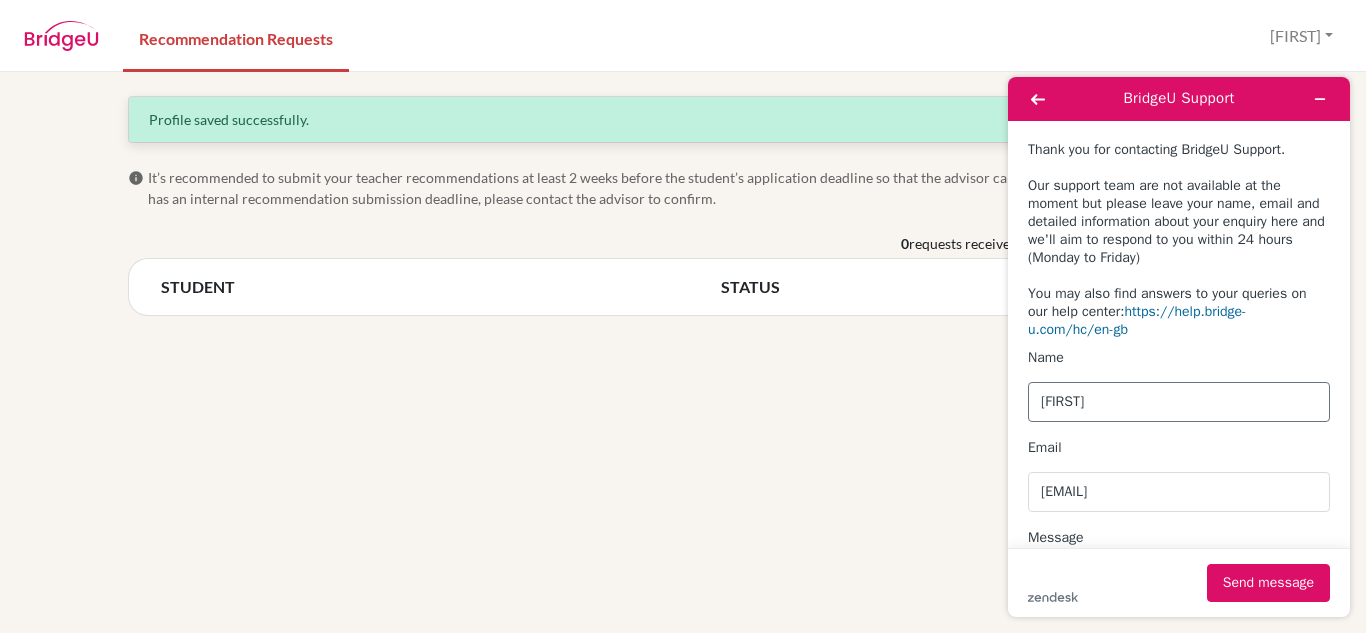 scroll, scrollTop: 167, scrollLeft: 0, axis: vertical 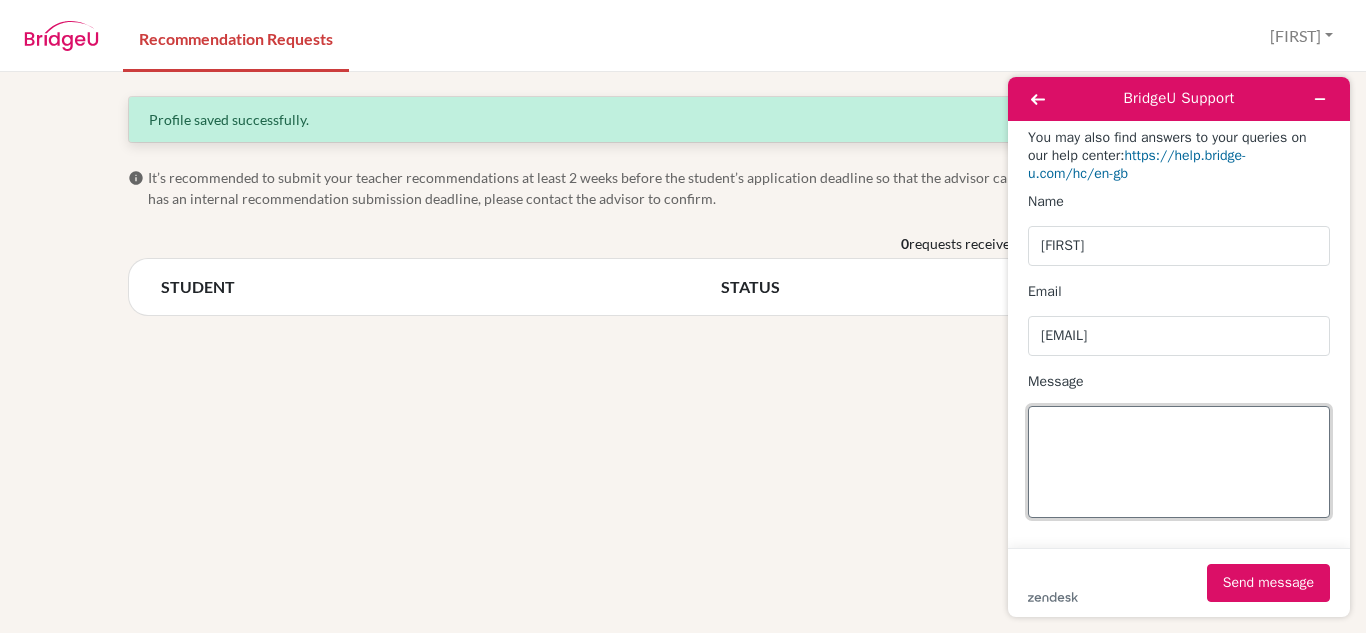 click on "Message" at bounding box center (1179, 462) 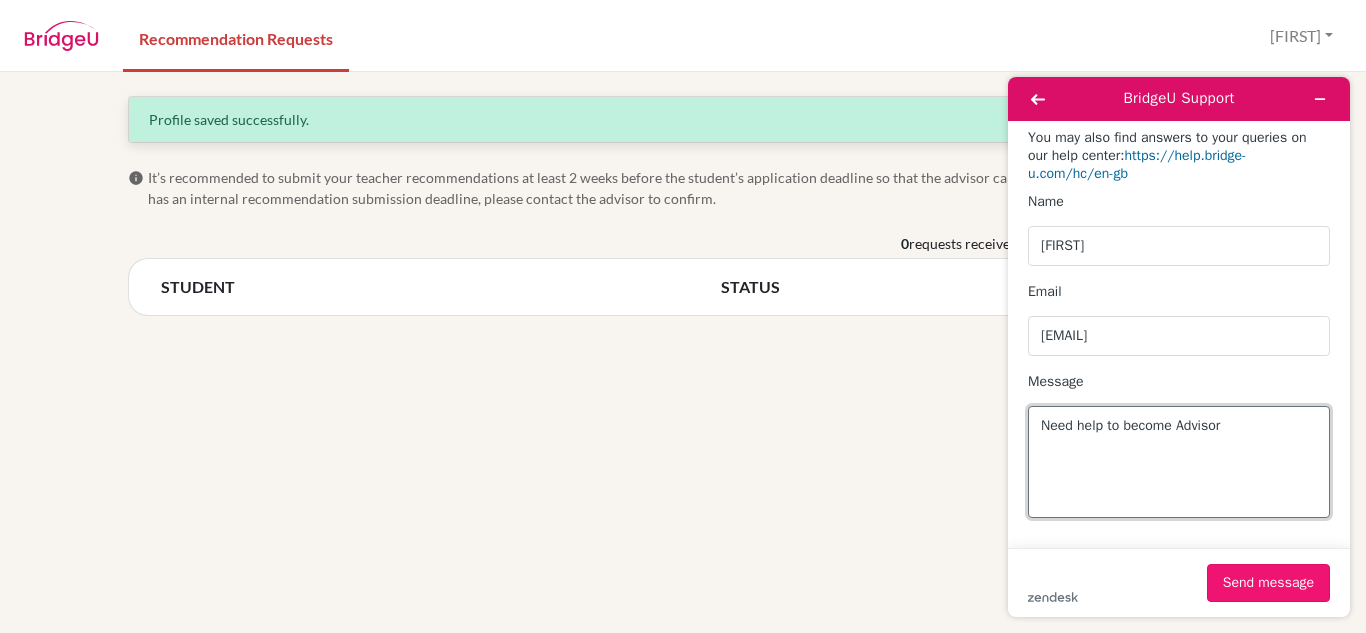 type on "Need help to become Advisor" 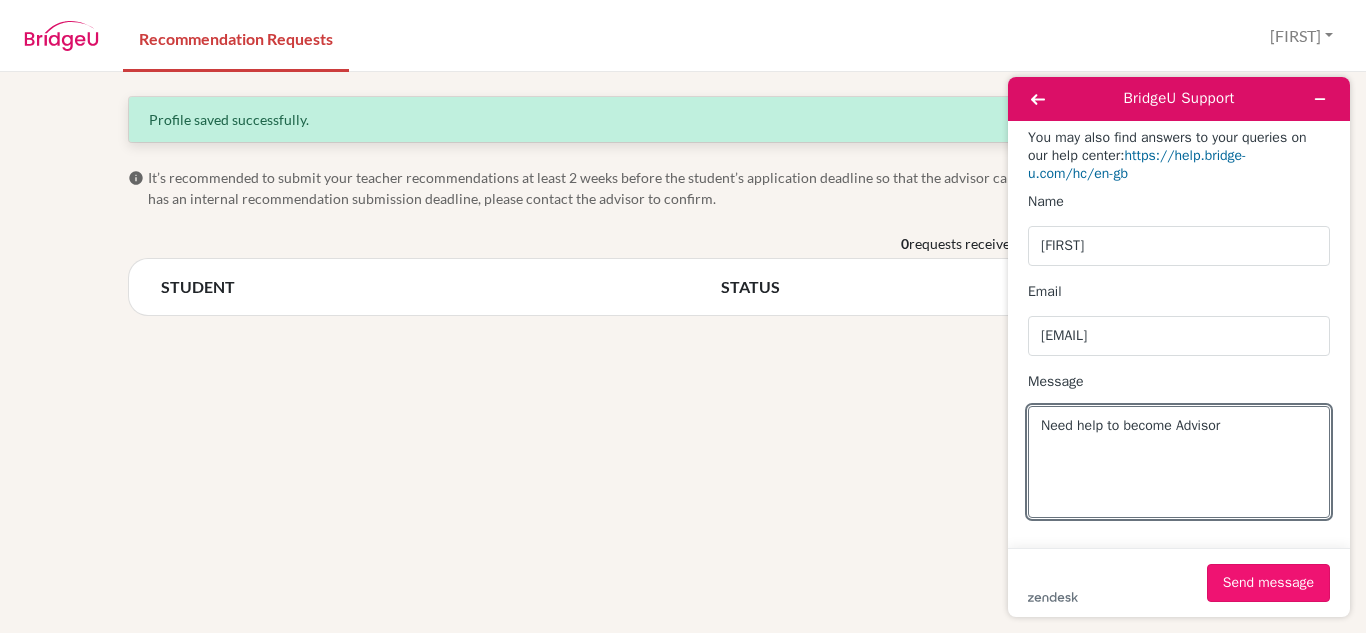 click on "Send message" at bounding box center [1268, 583] 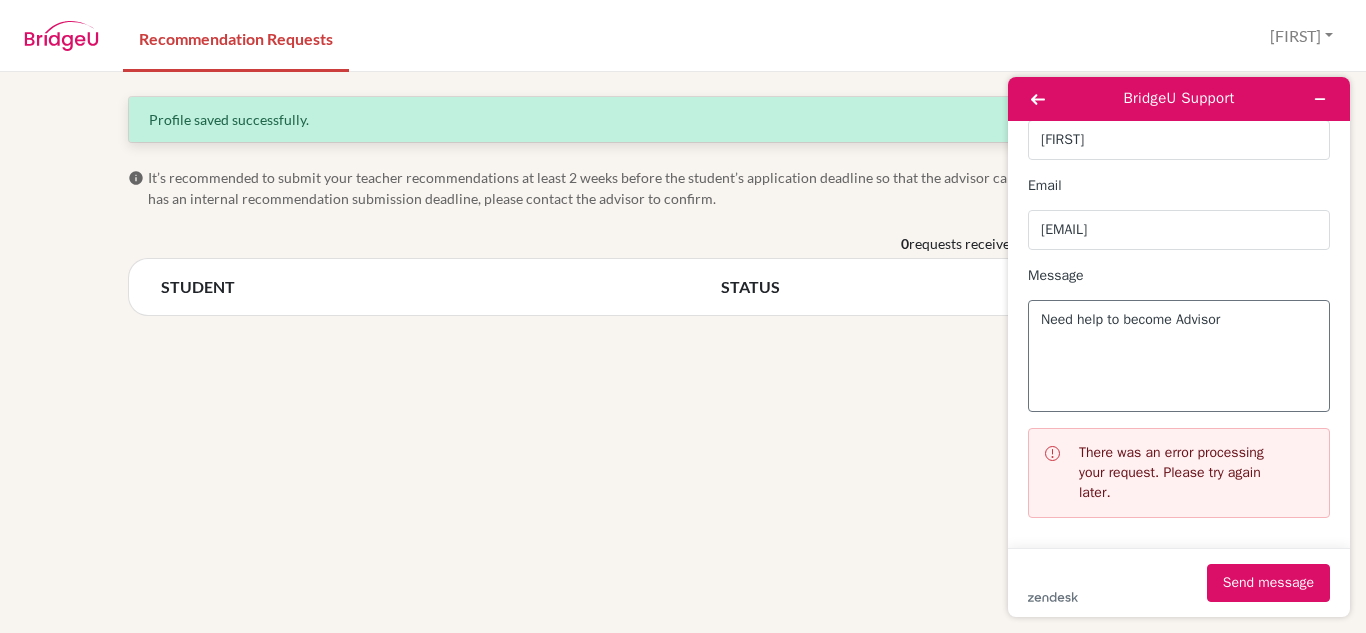 scroll, scrollTop: 0, scrollLeft: 0, axis: both 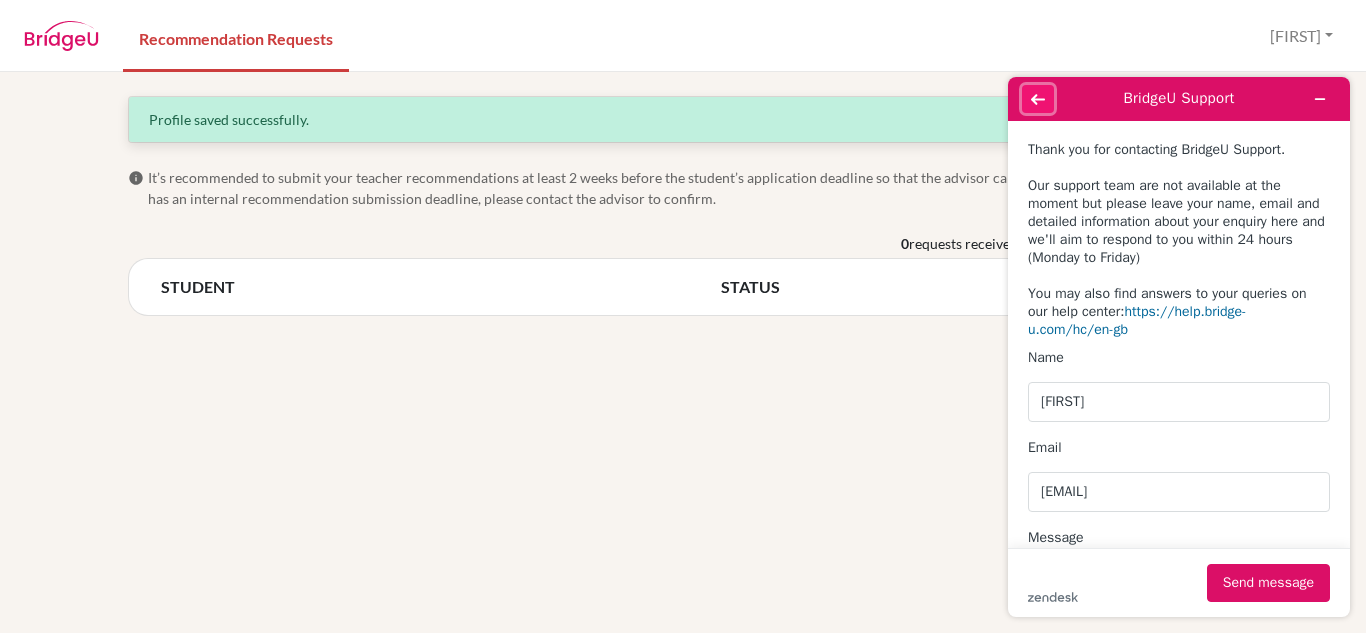 click 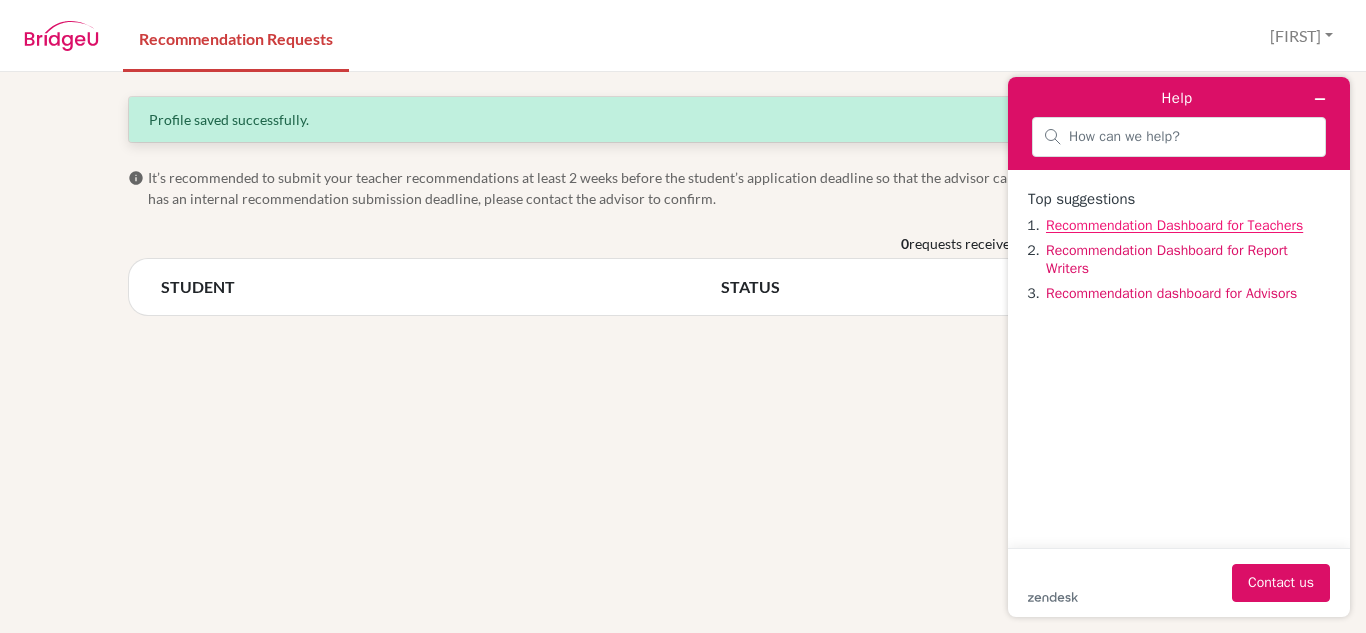 click on "Recommendation Dashboard for Teachers" at bounding box center (1174, 225) 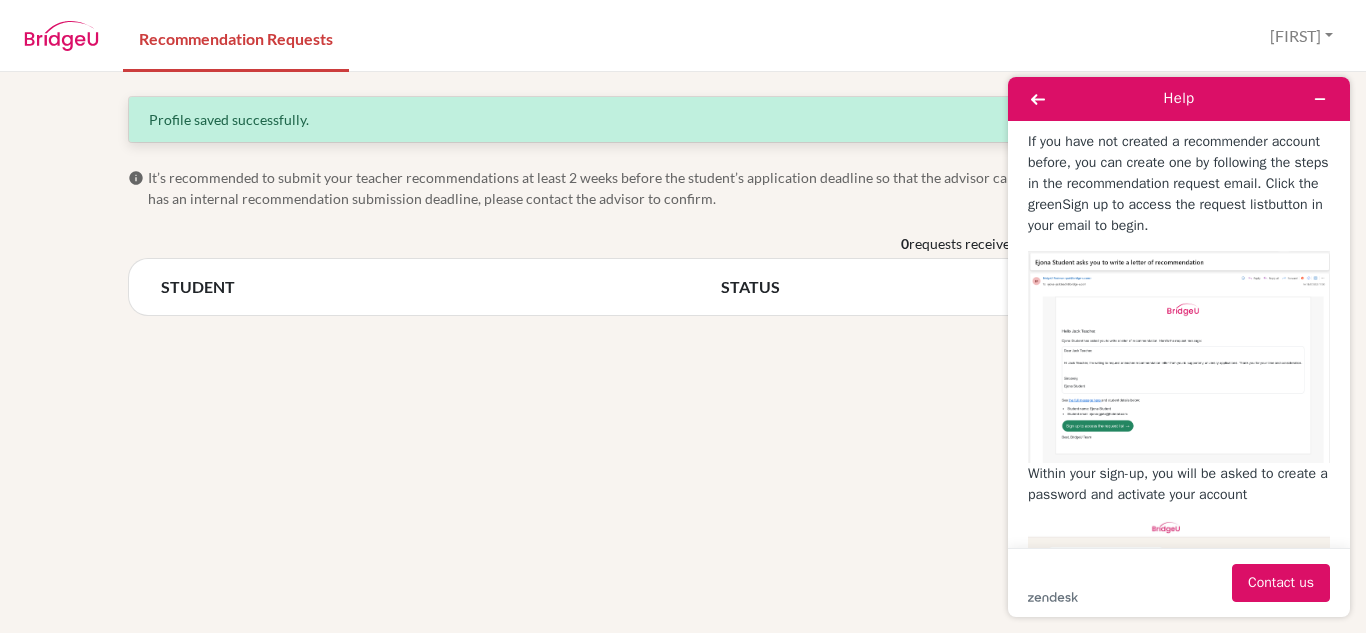 scroll, scrollTop: 518, scrollLeft: 0, axis: vertical 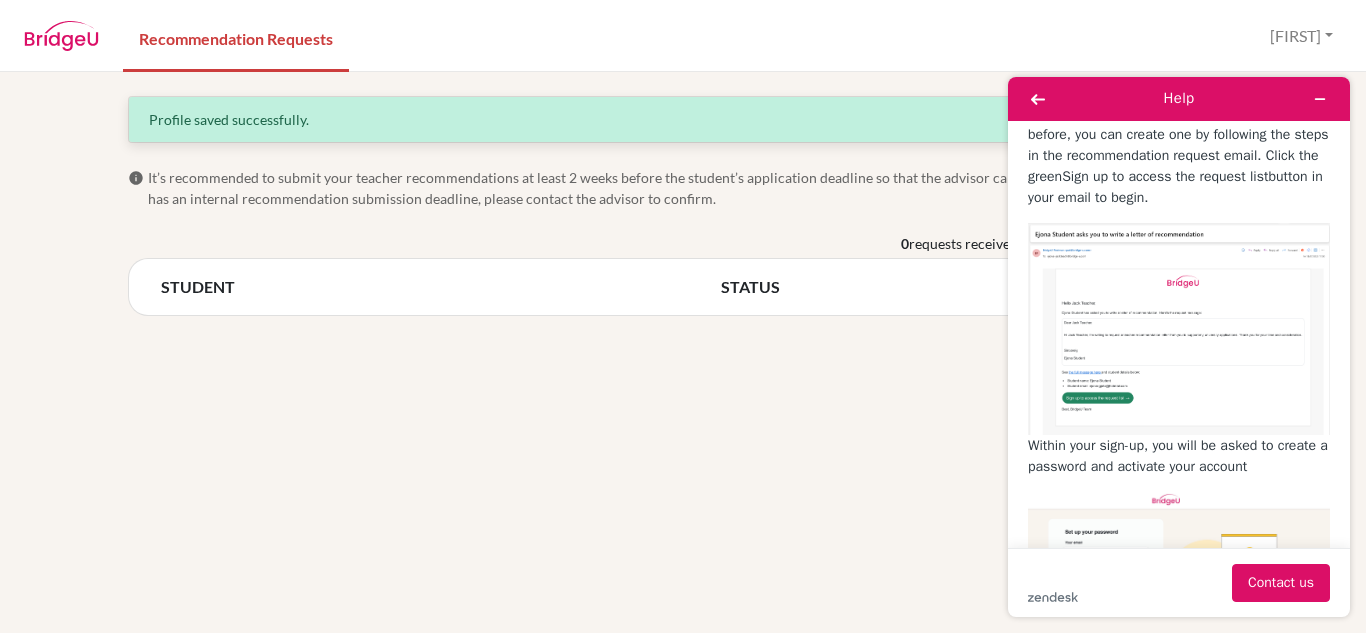 click at bounding box center (1179, 329) 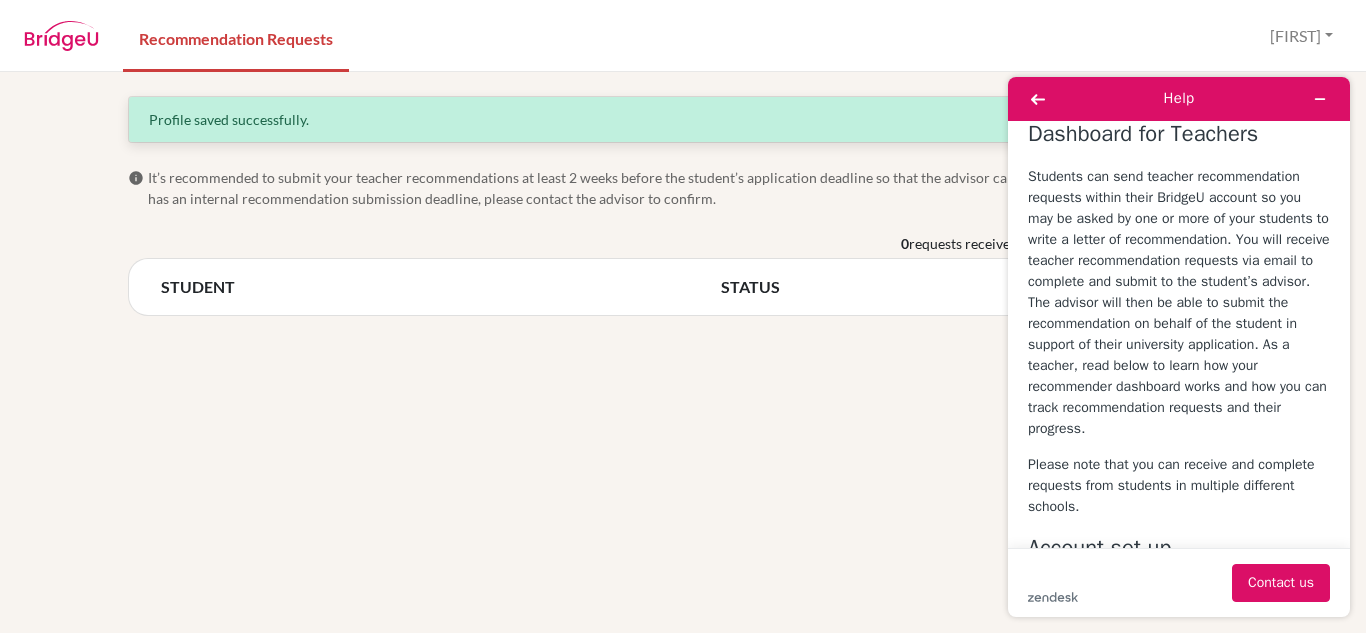scroll, scrollTop: 0, scrollLeft: 0, axis: both 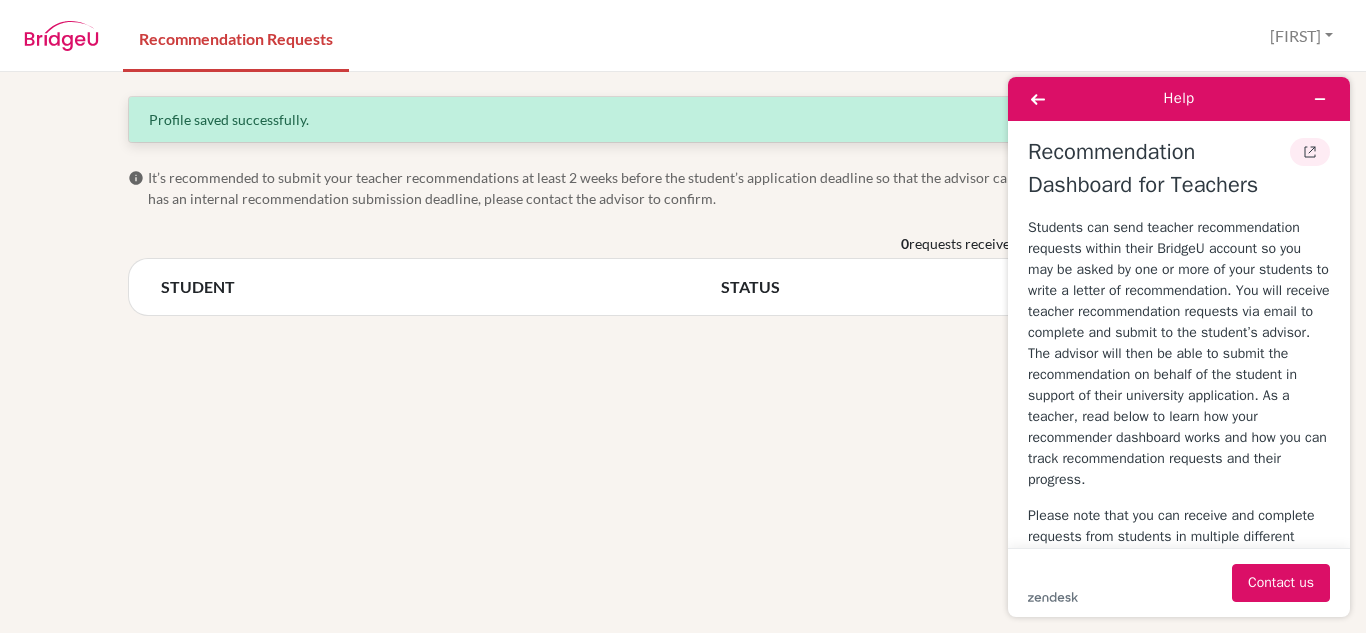 click at bounding box center (1310, 152) 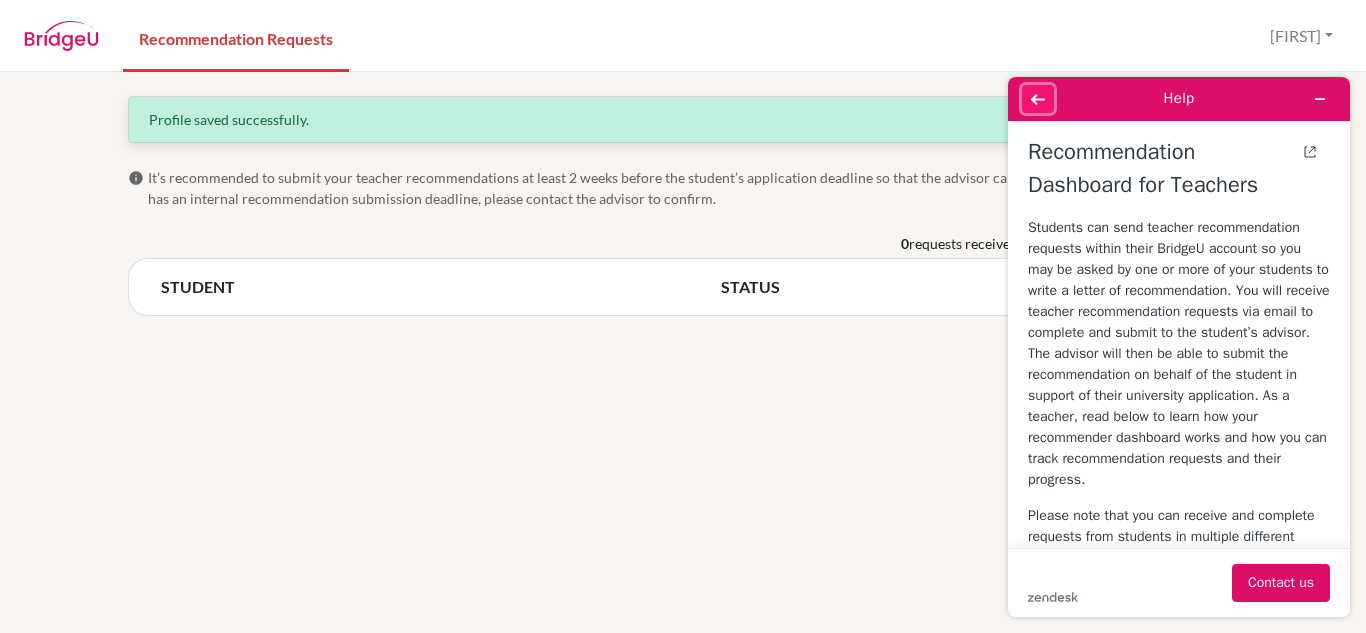 click at bounding box center [1038, 99] 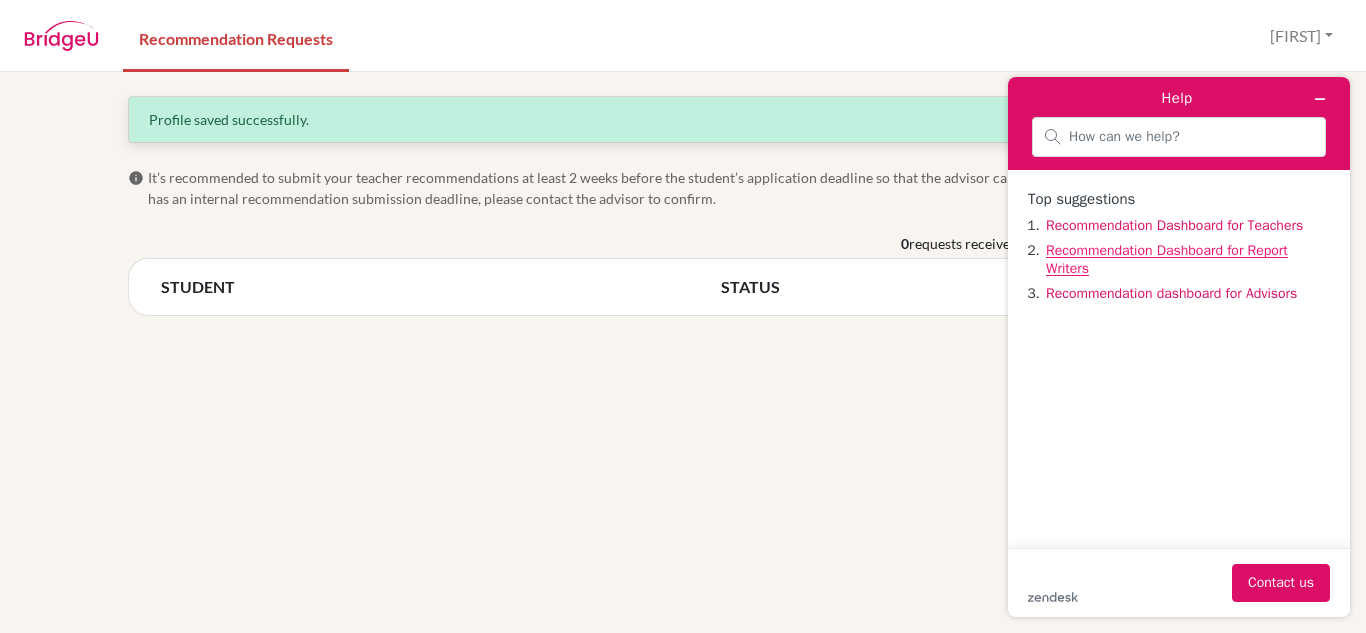 click on "Recommendation Dashboard for Report Writers" at bounding box center (1167, 259) 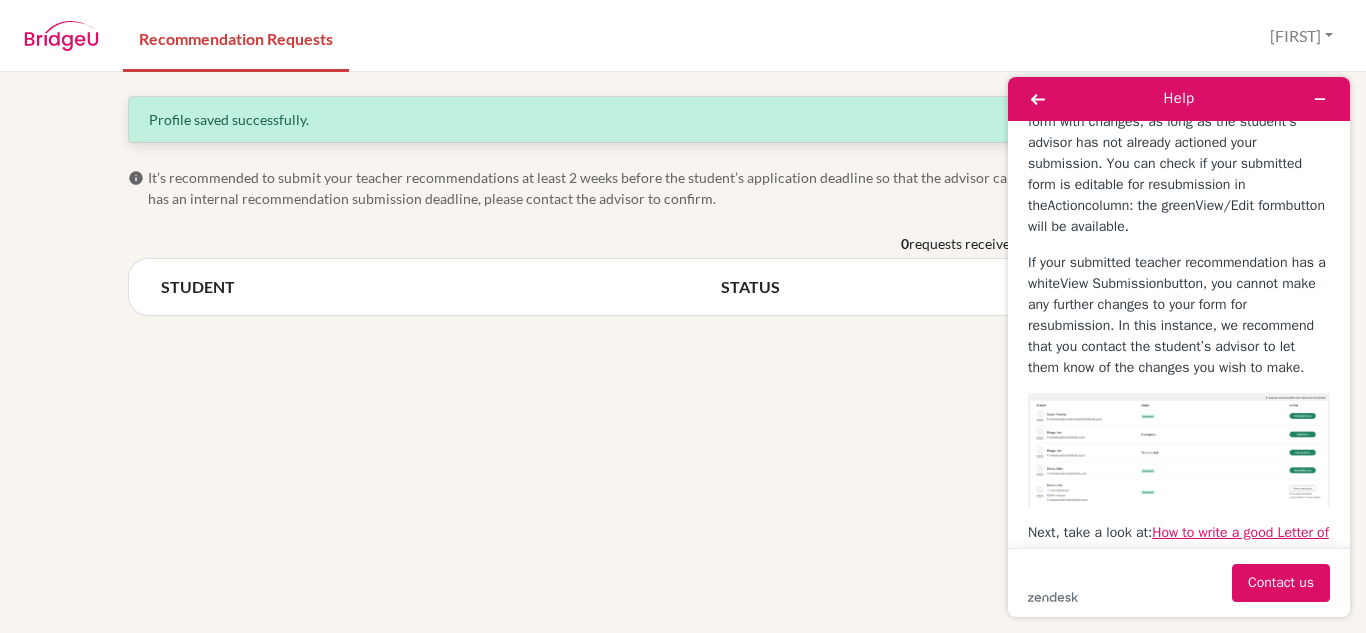 scroll, scrollTop: 1765, scrollLeft: 0, axis: vertical 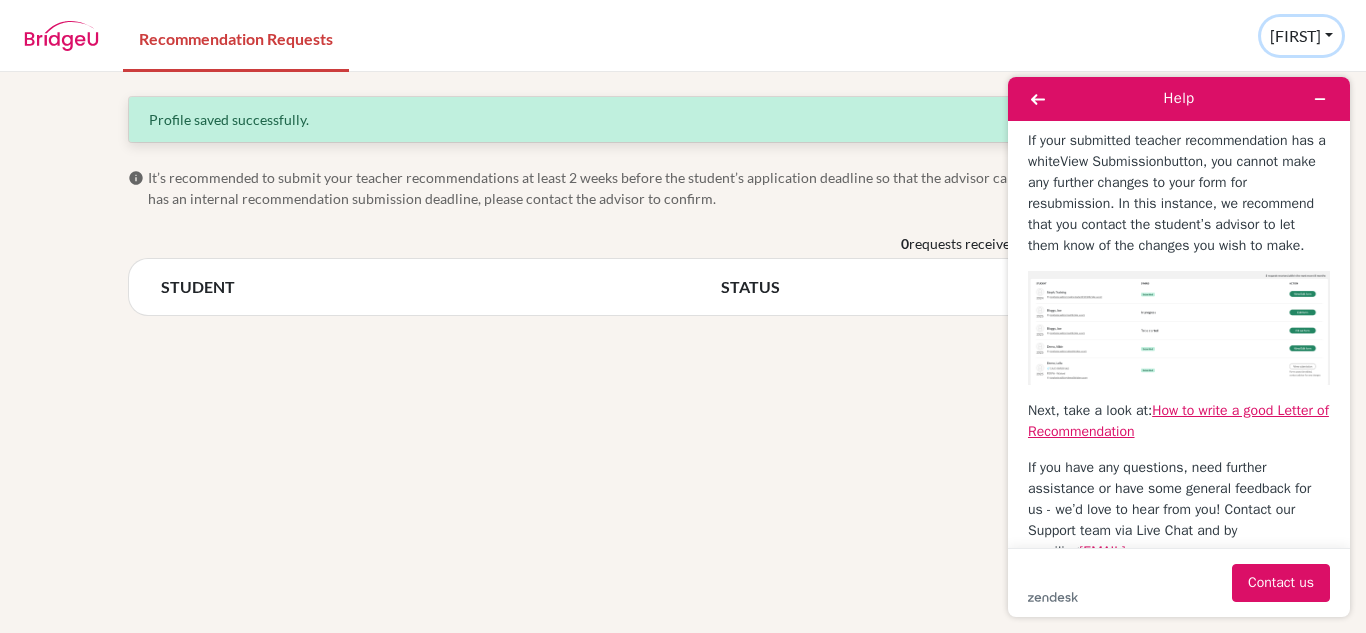 click on "[FIRST]" at bounding box center [1301, 36] 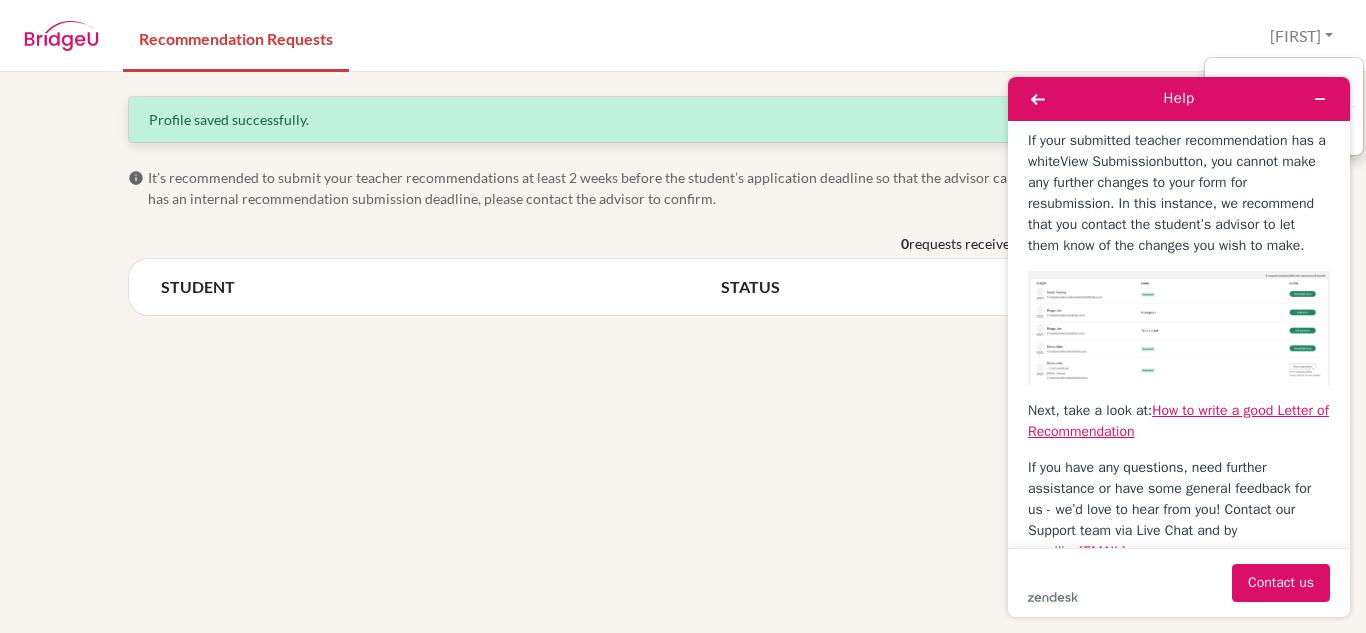 click on "requests received within the most recent 8 months STUDENT STATUS ACTION" at bounding box center [683, 352] 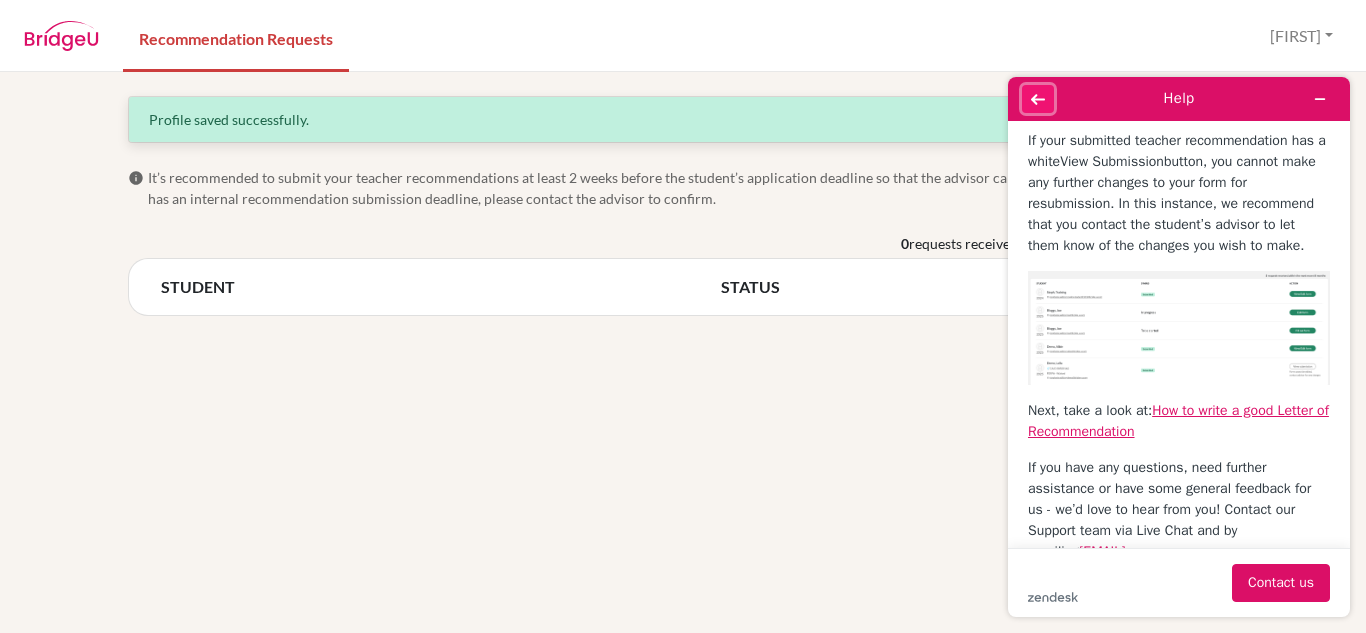 click 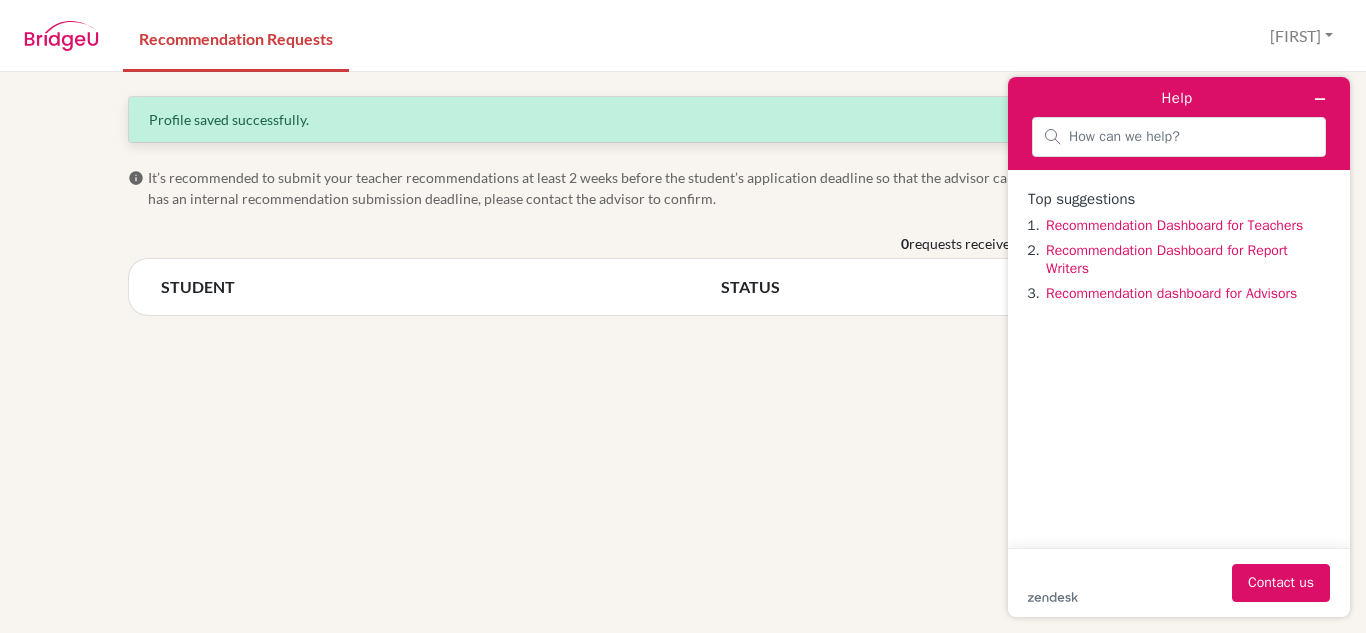 click on "Help" at bounding box center [1179, 99] 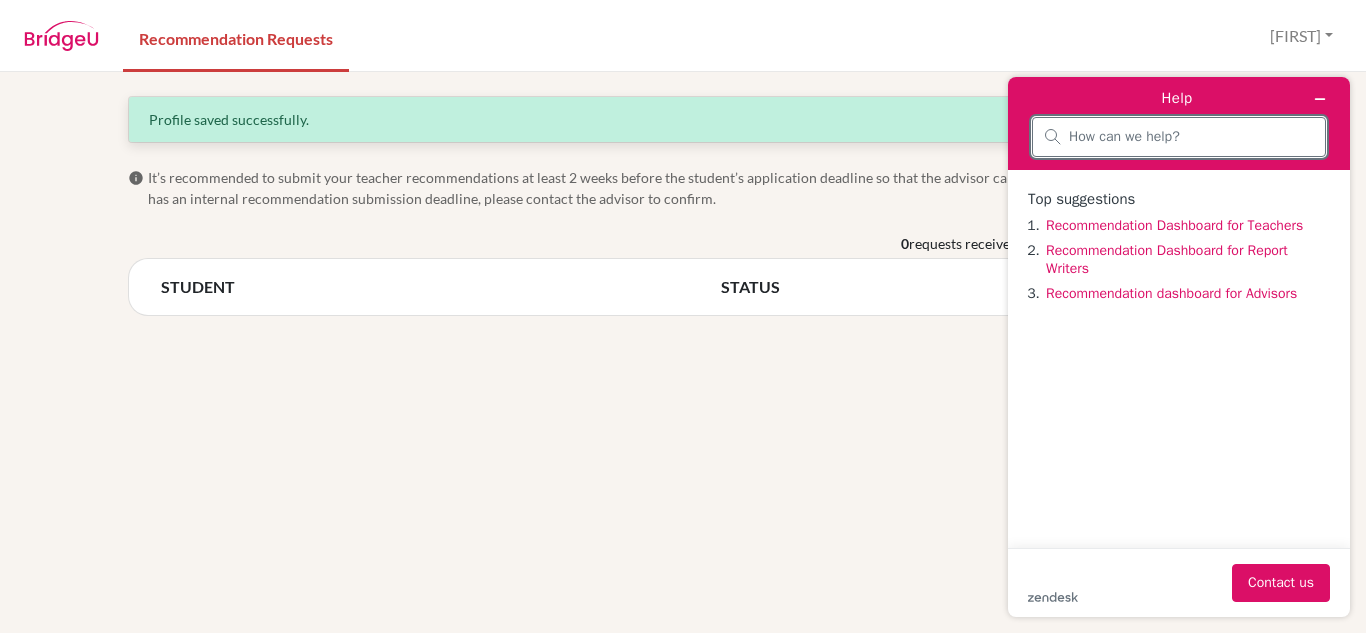click at bounding box center [1191, 137] 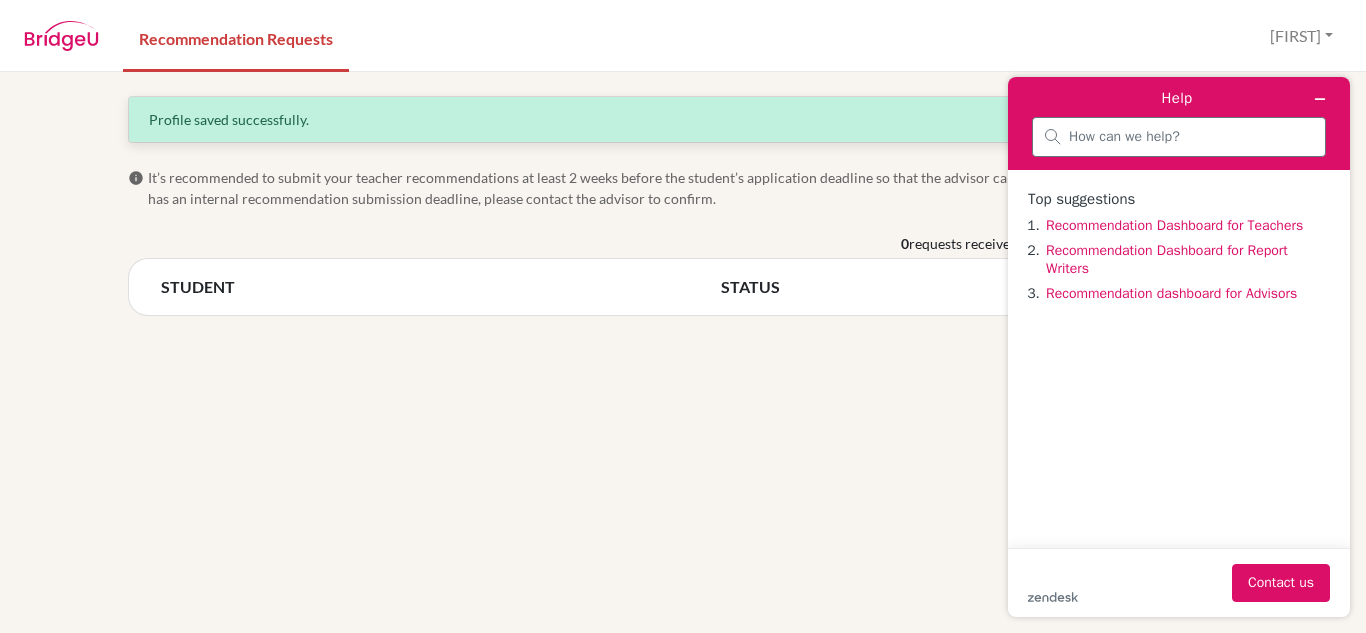 click 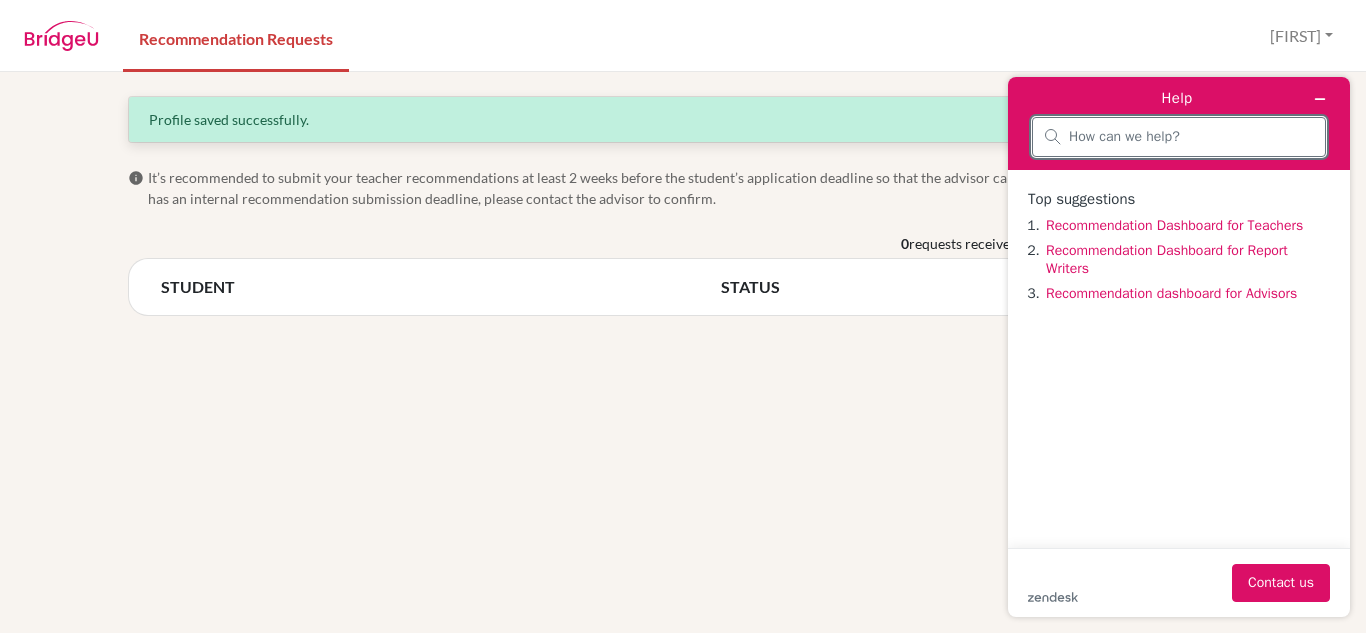 click at bounding box center [1191, 137] 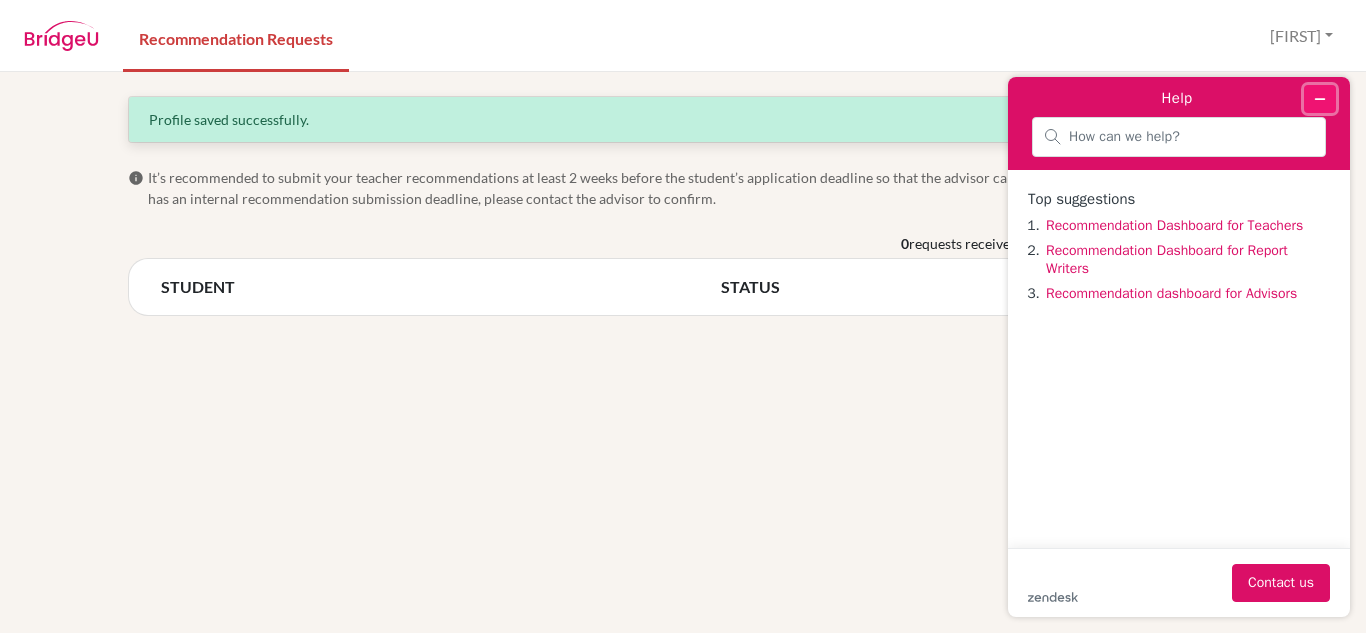 click at bounding box center [1320, 99] 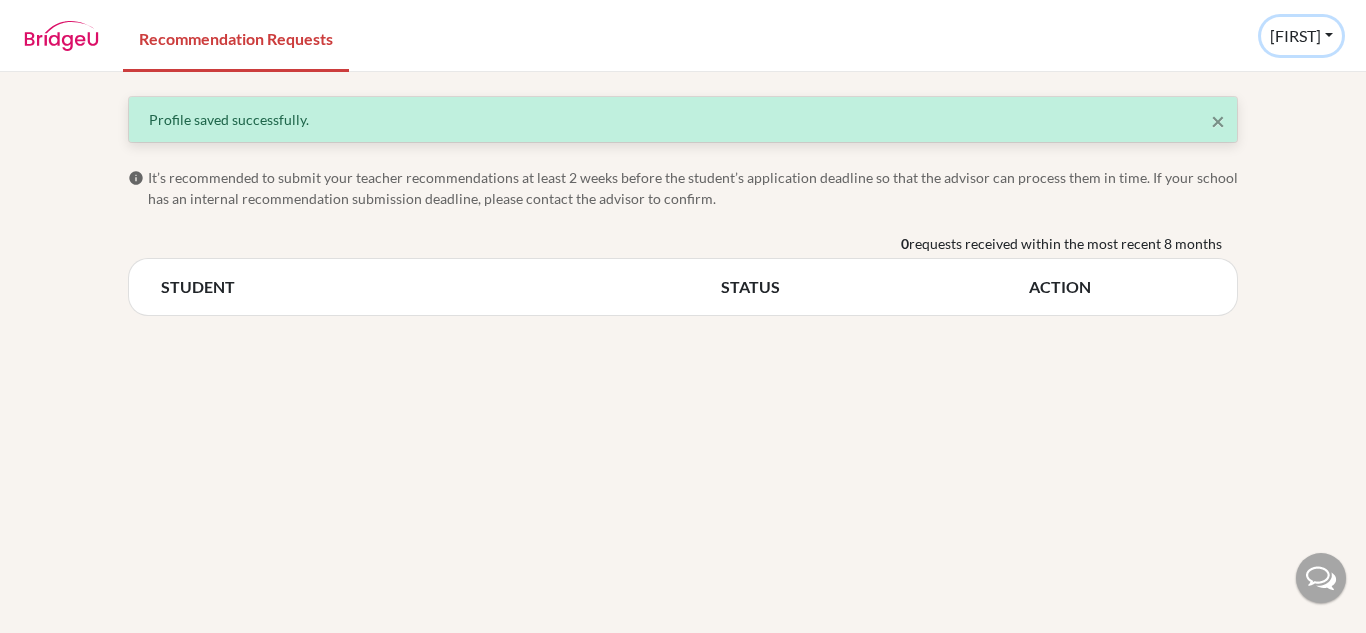 click on "[FIRST]" at bounding box center (1301, 36) 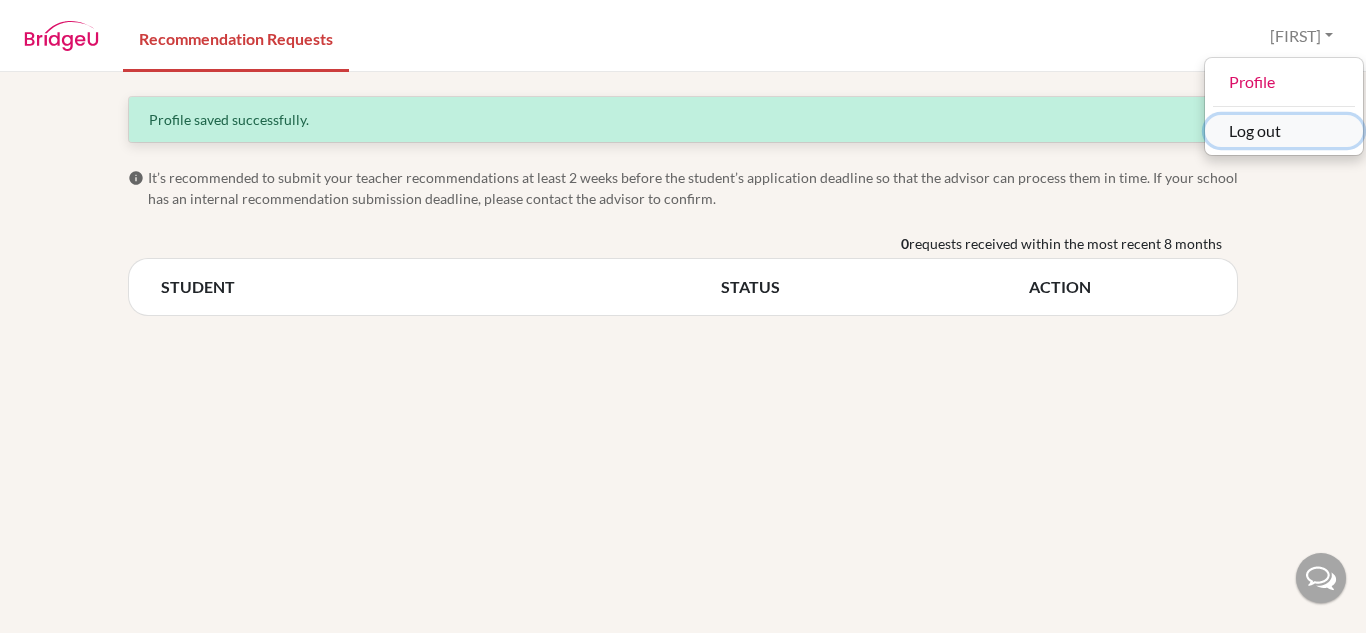 click on "Log out" at bounding box center (1284, 131) 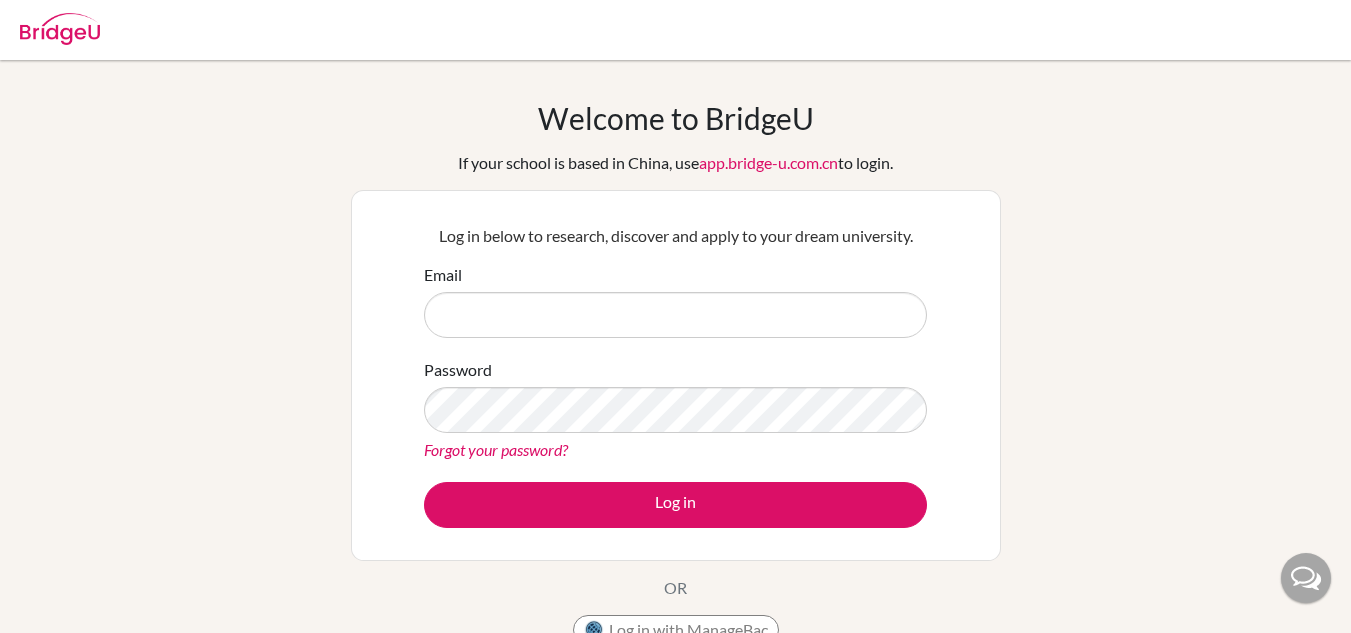 scroll, scrollTop: 0, scrollLeft: 0, axis: both 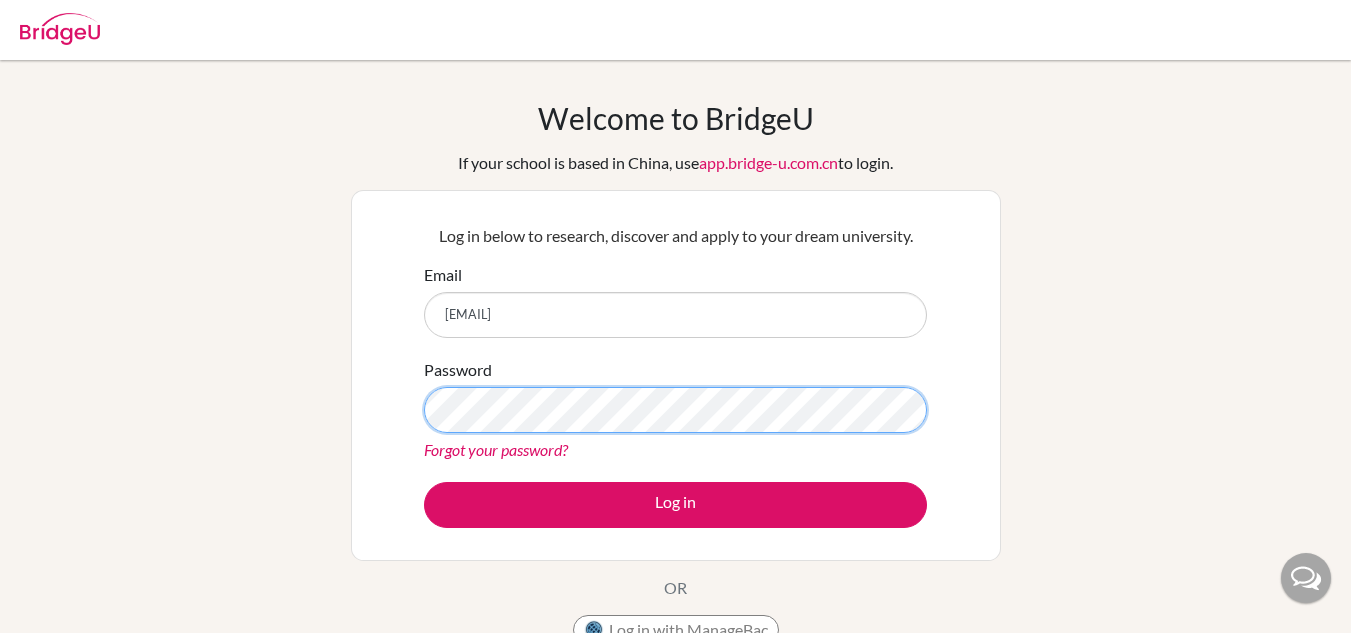 click on "Log in" at bounding box center (675, 505) 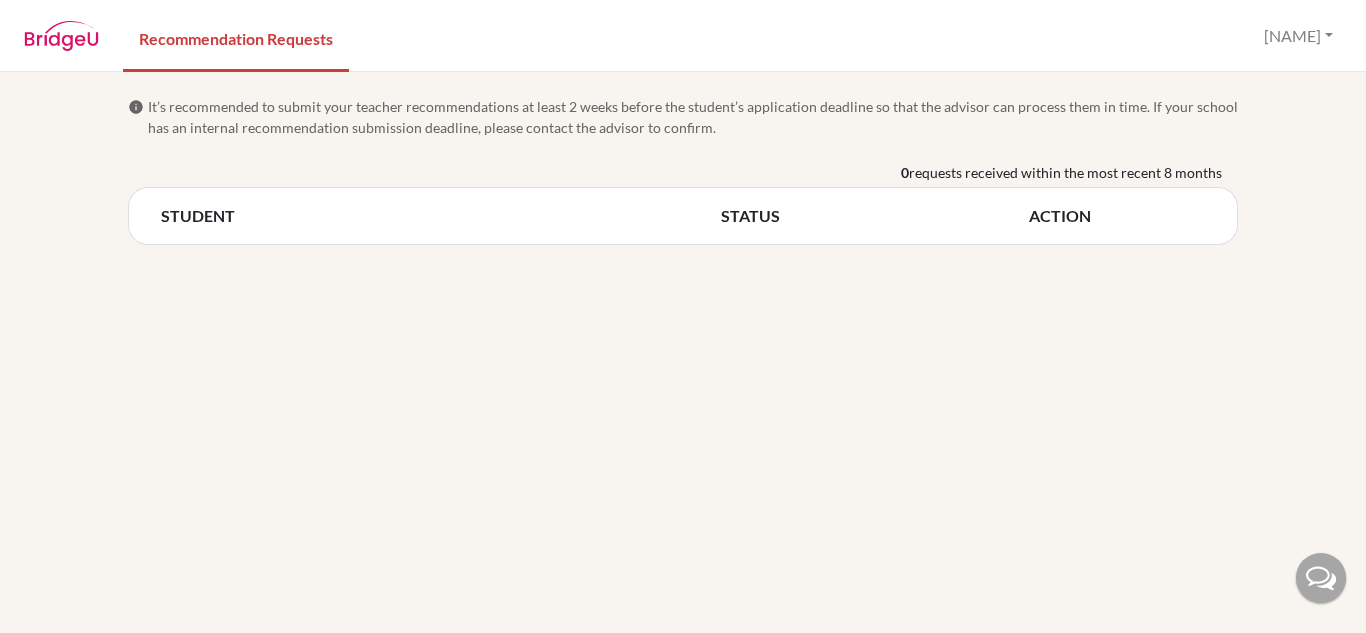 scroll, scrollTop: 0, scrollLeft: 0, axis: both 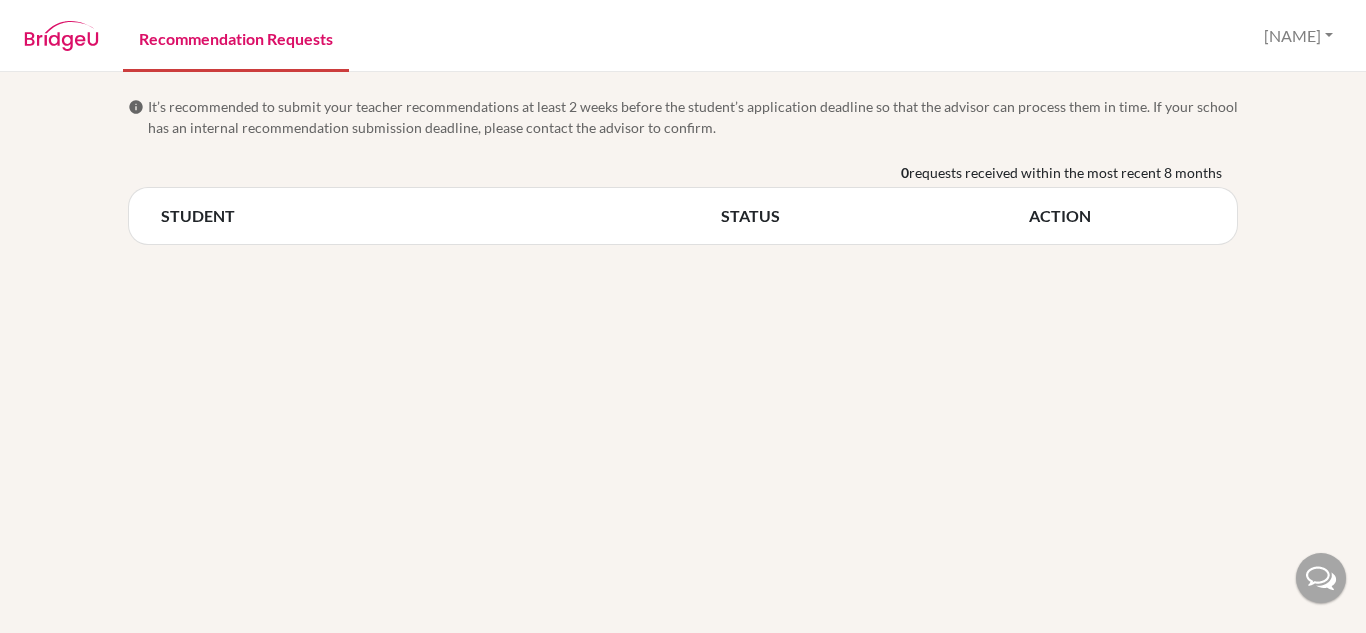 click on "Recommendation Requests" 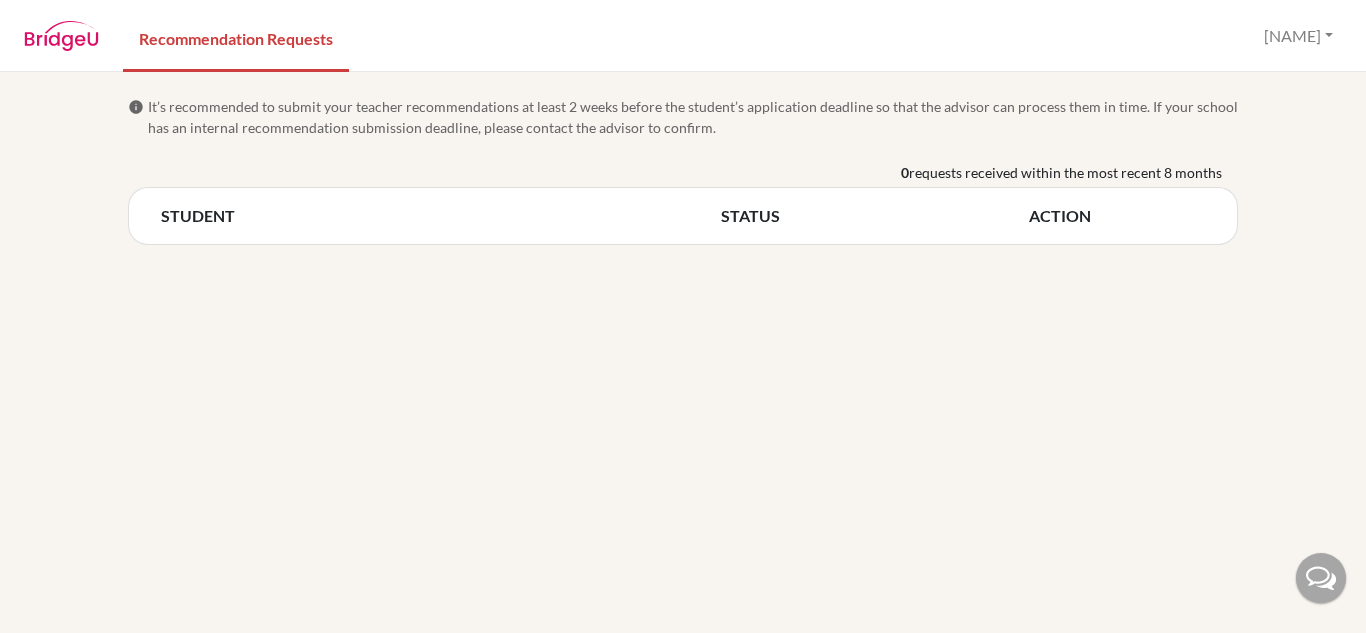 click at bounding box center [1321, 578] 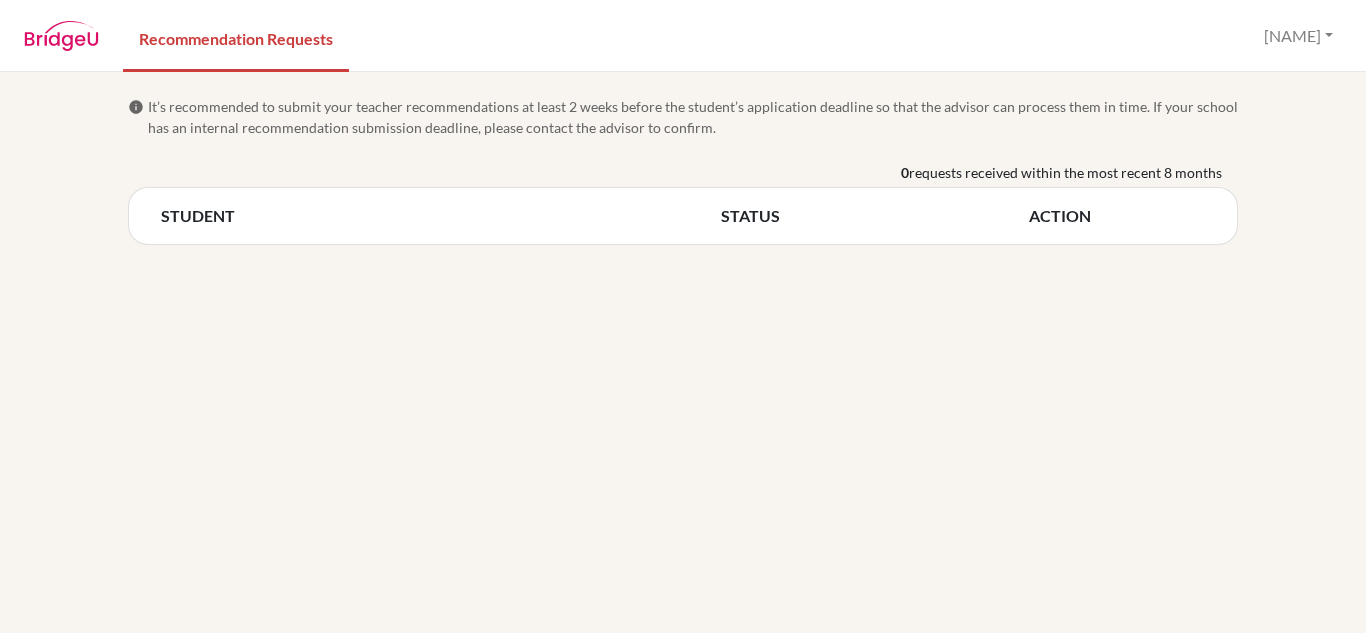 scroll, scrollTop: 0, scrollLeft: 0, axis: both 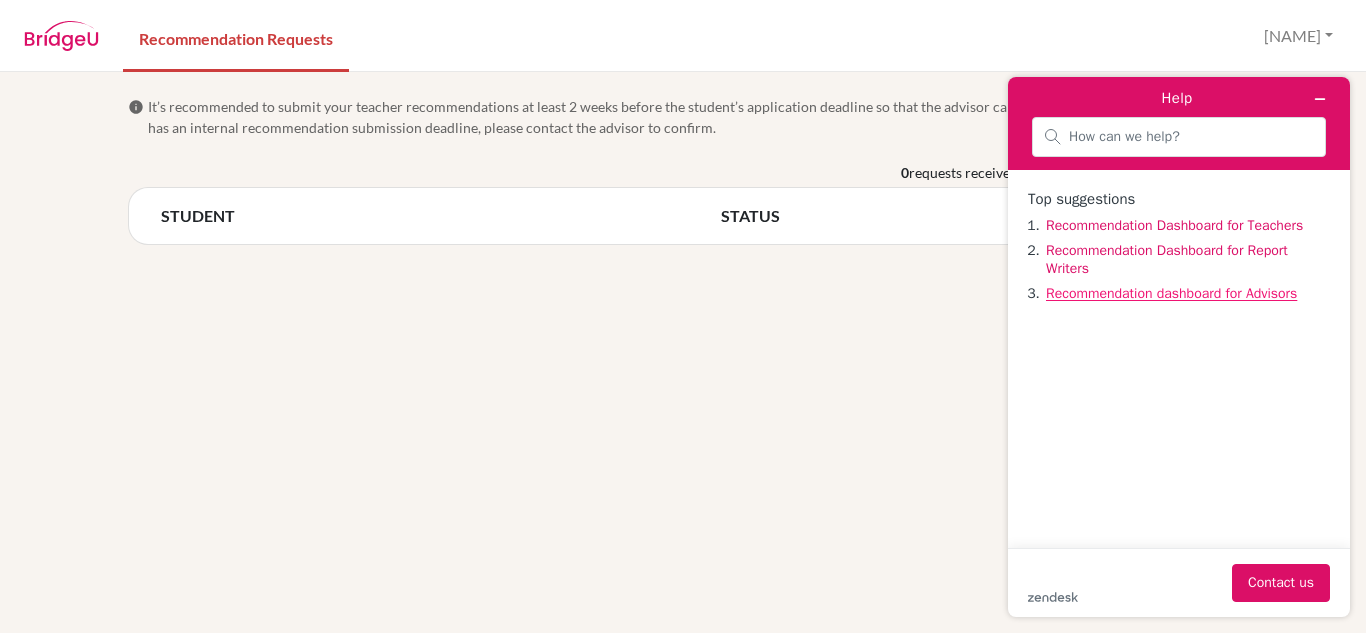 click on "Recommendation dashboard for Advisors" at bounding box center [1171, 293] 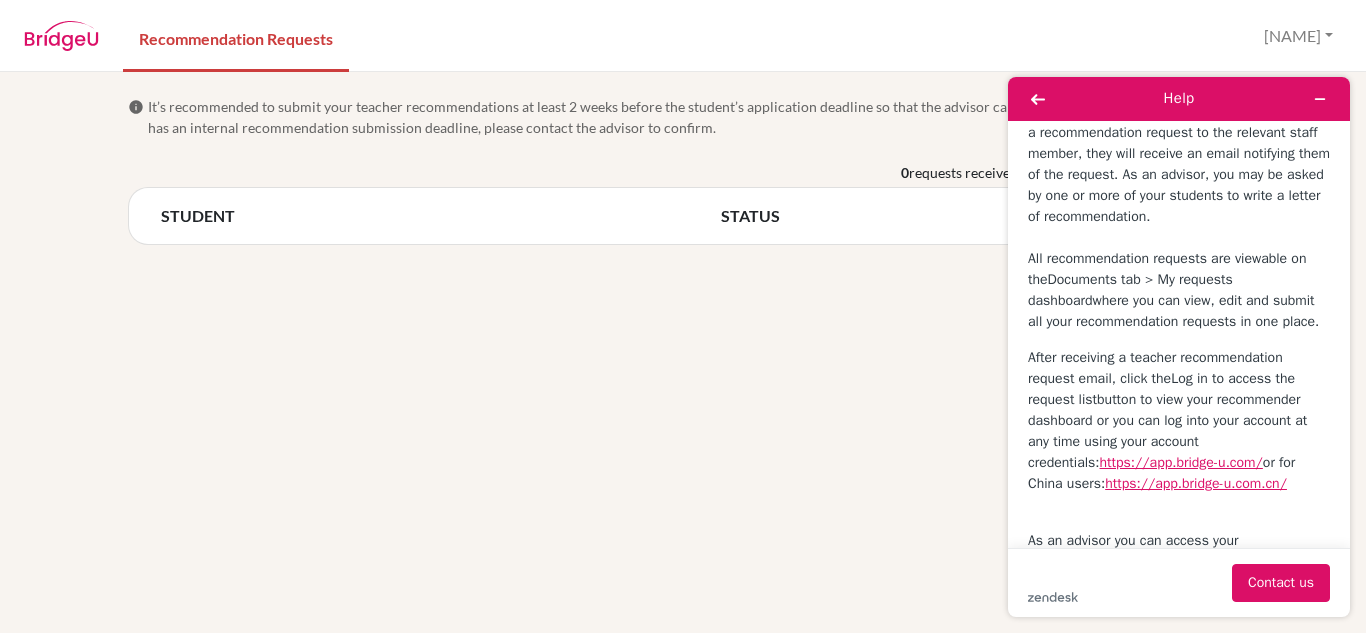 scroll, scrollTop: 197, scrollLeft: 0, axis: vertical 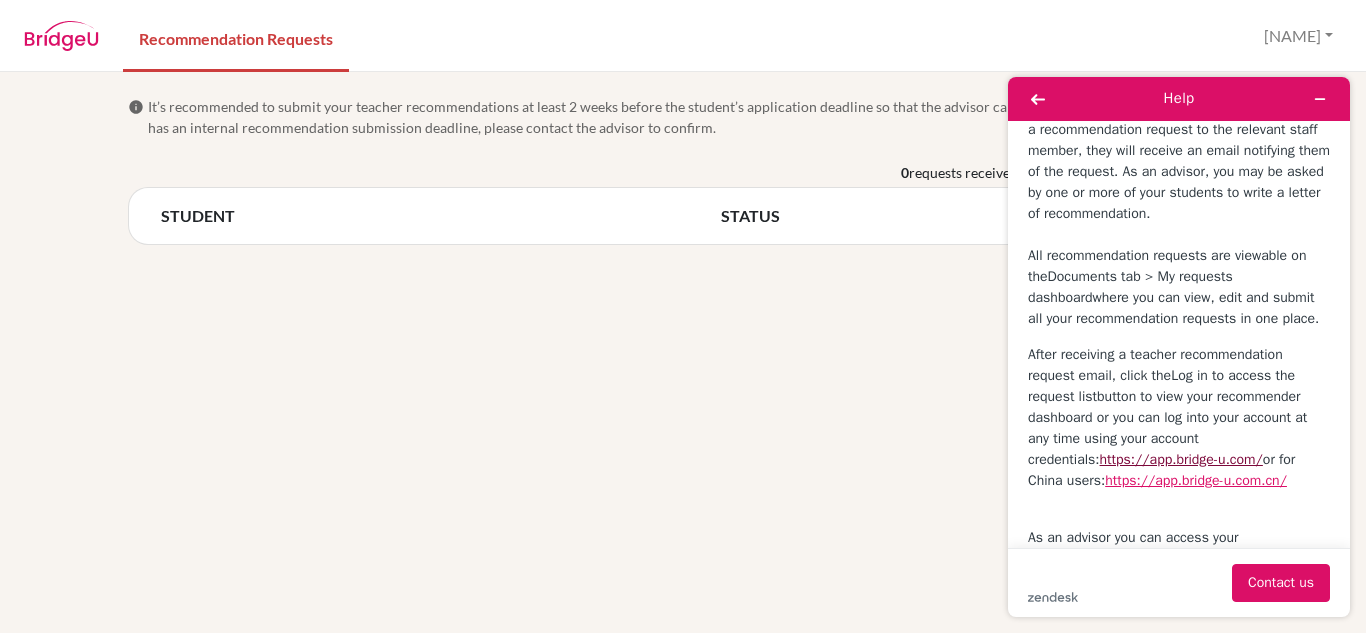 click on "https://app.bridge-u.com/" at bounding box center (1181, 459) 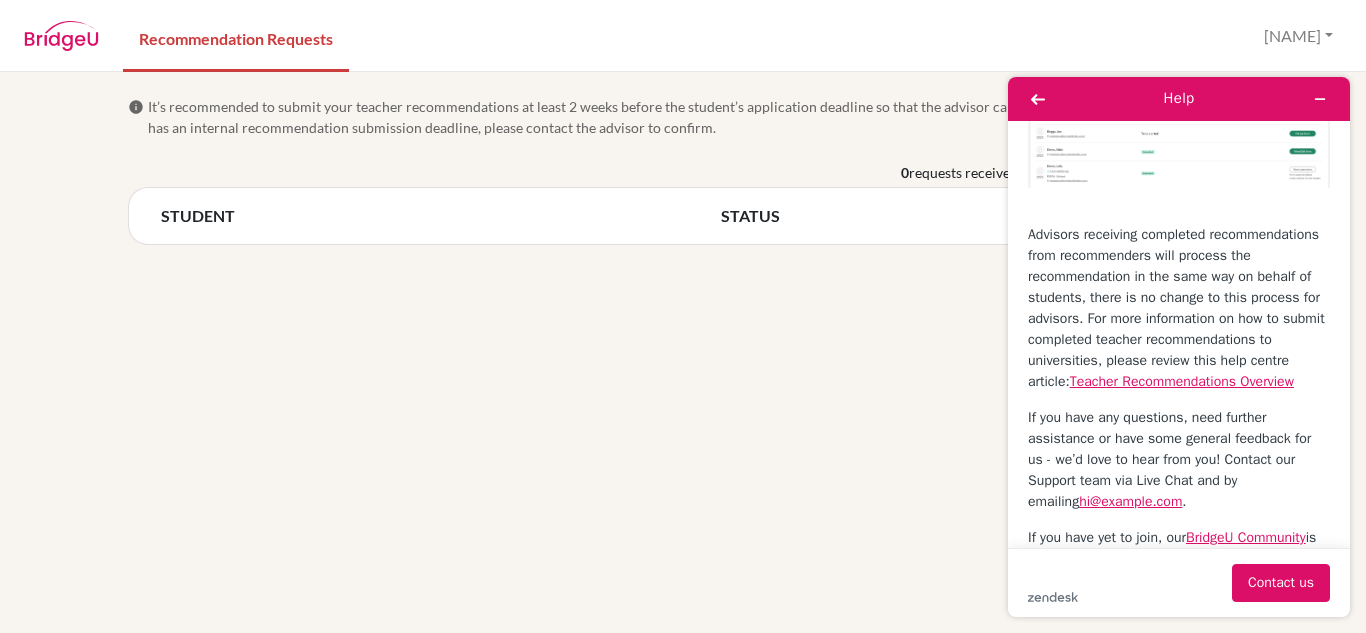 scroll, scrollTop: 1858, scrollLeft: 0, axis: vertical 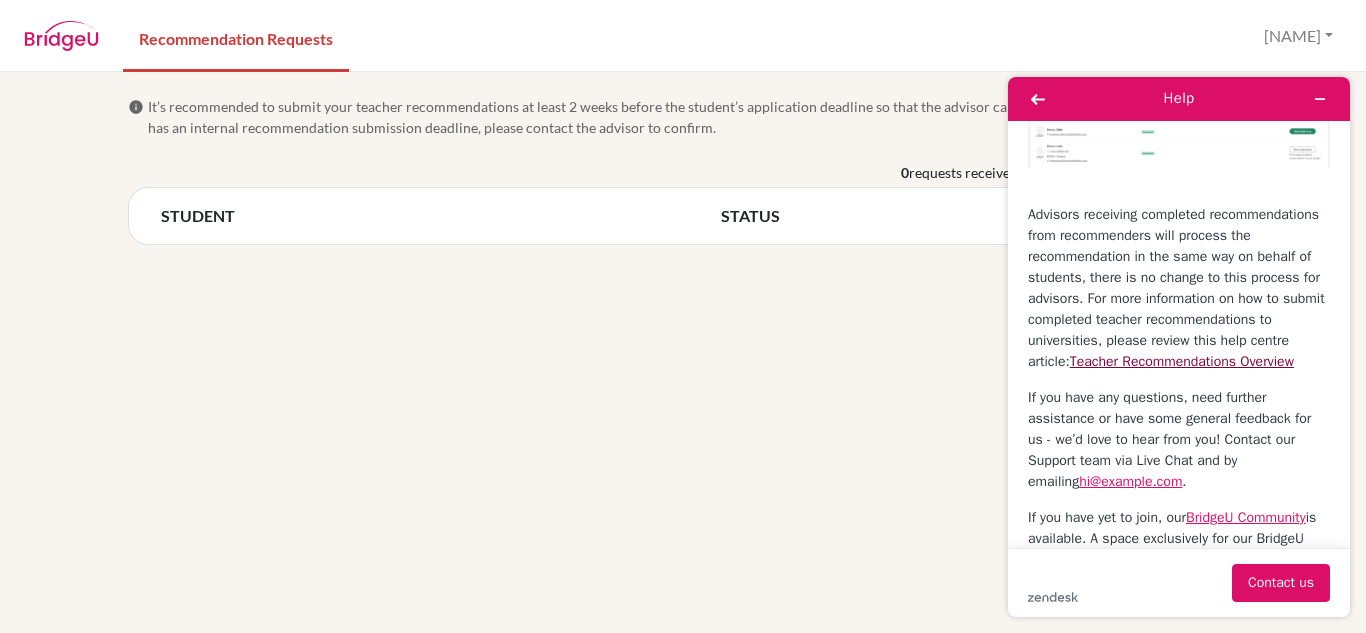 click on "Teacher Recommendations Overview" at bounding box center [1182, 361] 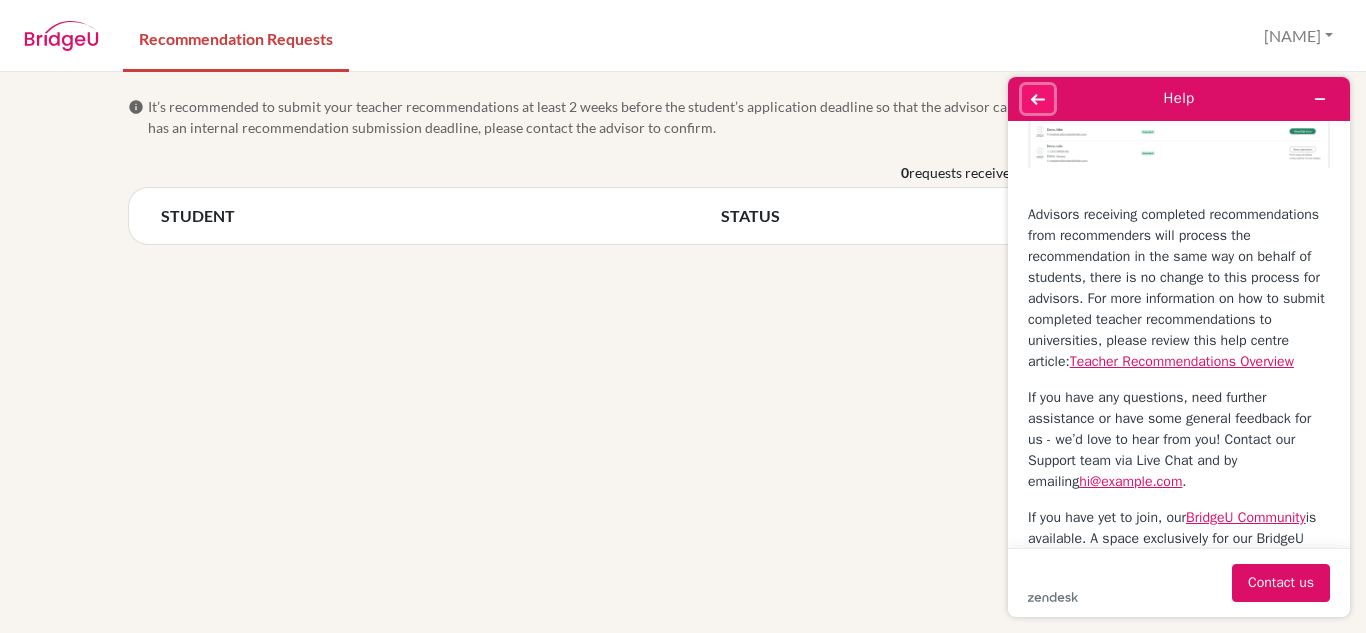 click 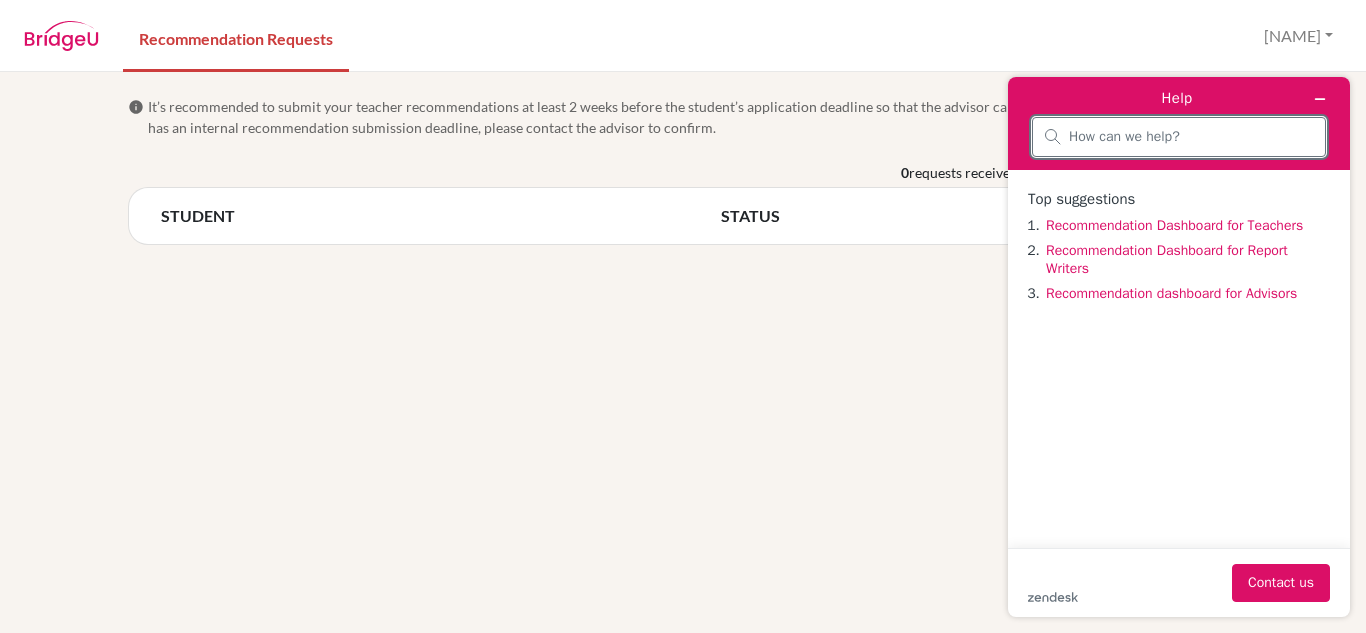 click at bounding box center (1191, 137) 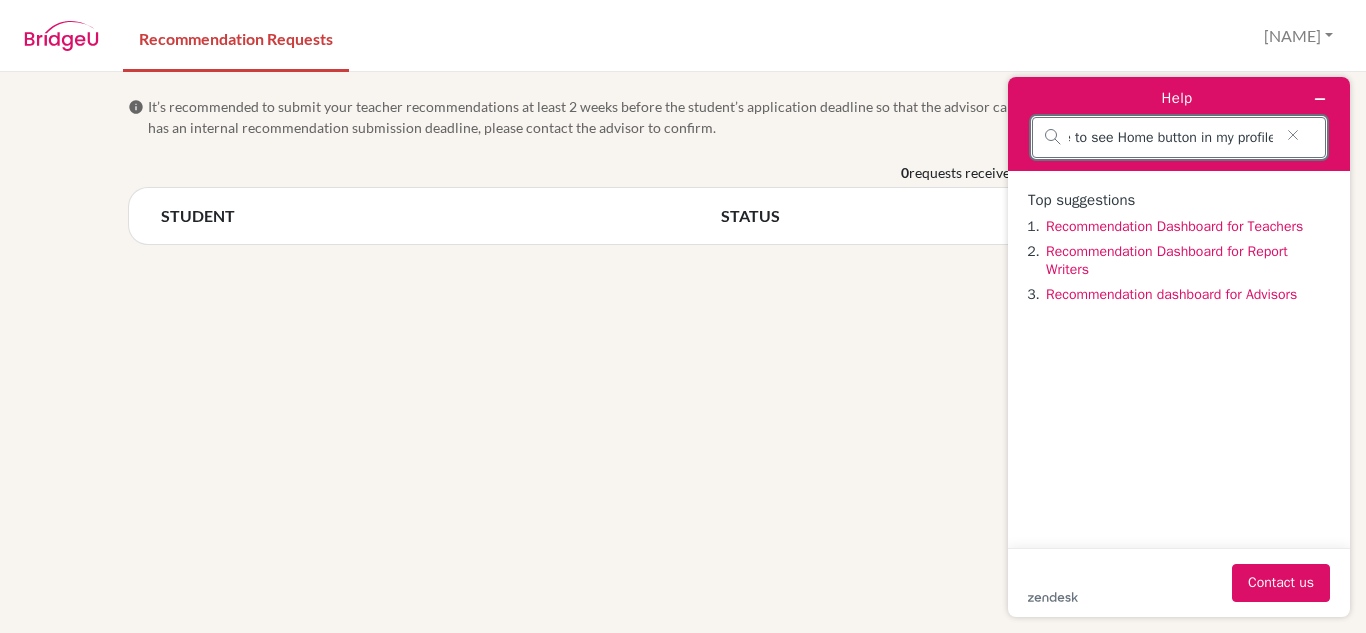 scroll, scrollTop: 0, scrollLeft: 86, axis: horizontal 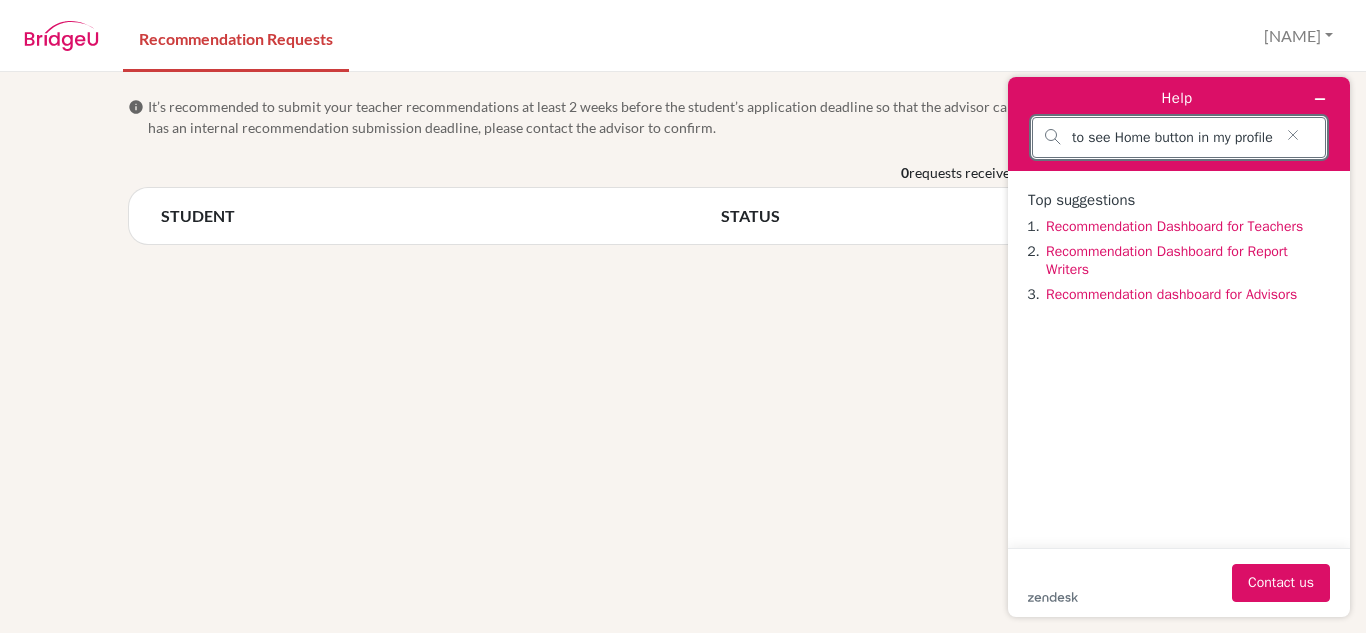 type on "I am not able to see Home button in my profile" 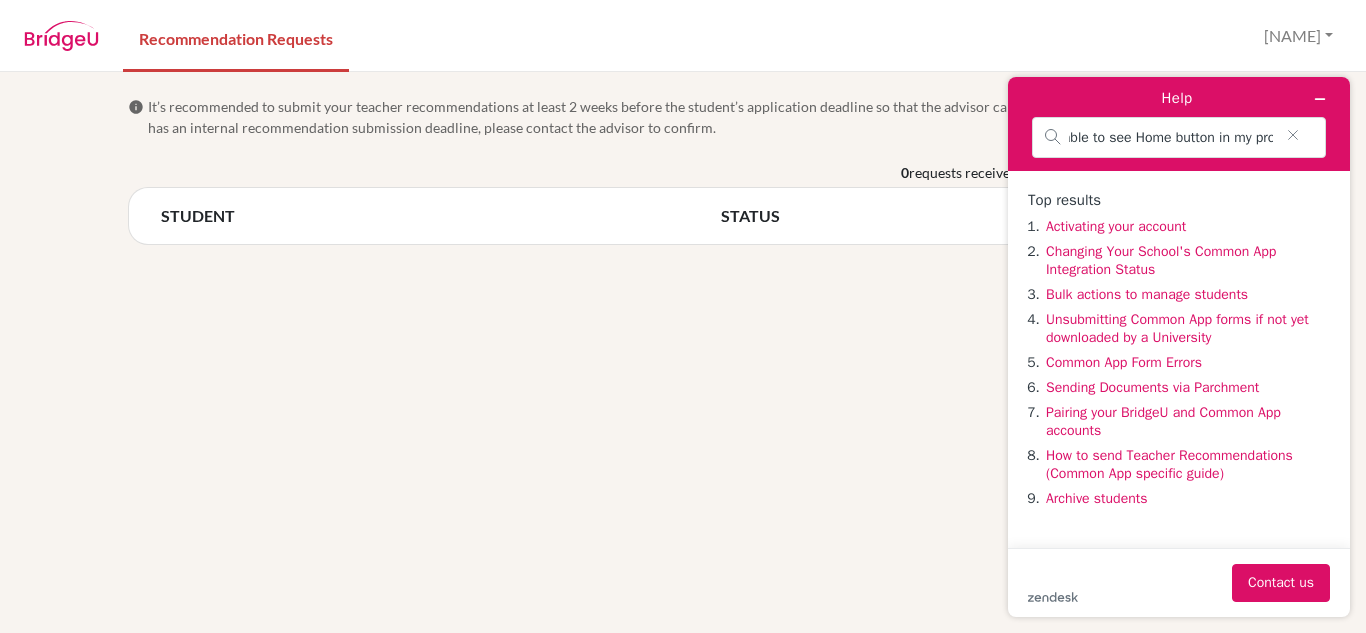 scroll, scrollTop: 0, scrollLeft: 0, axis: both 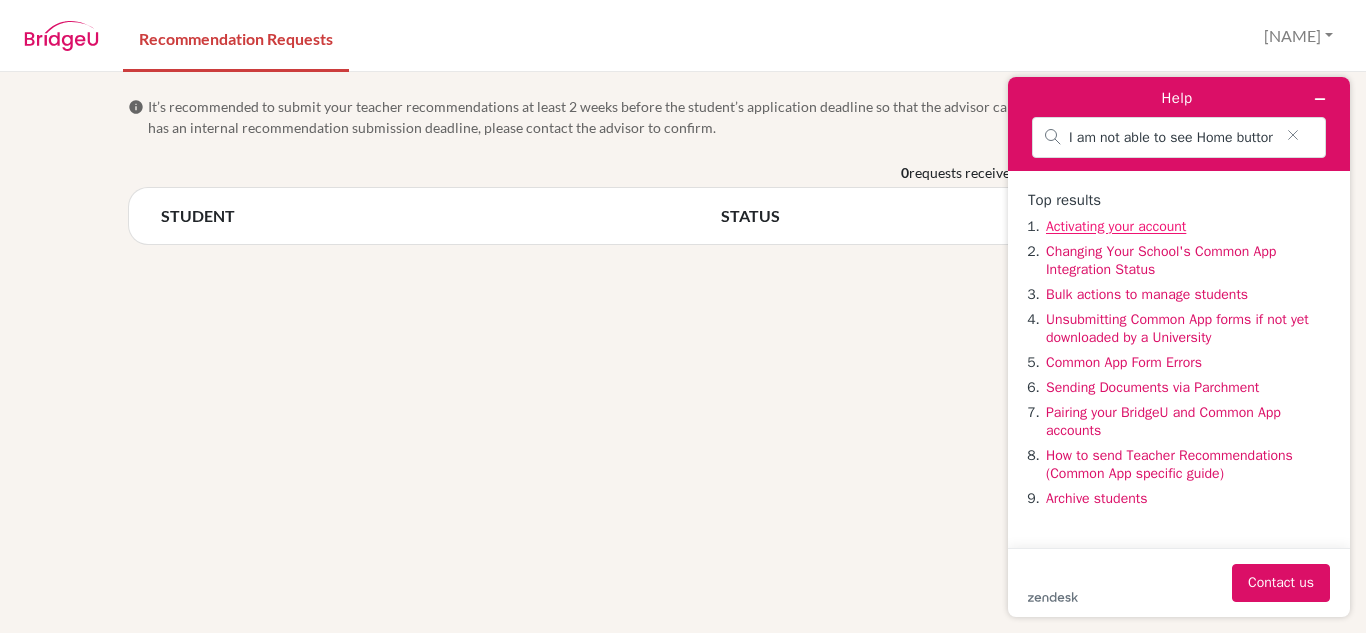 click on "Activating your account" at bounding box center [1116, 226] 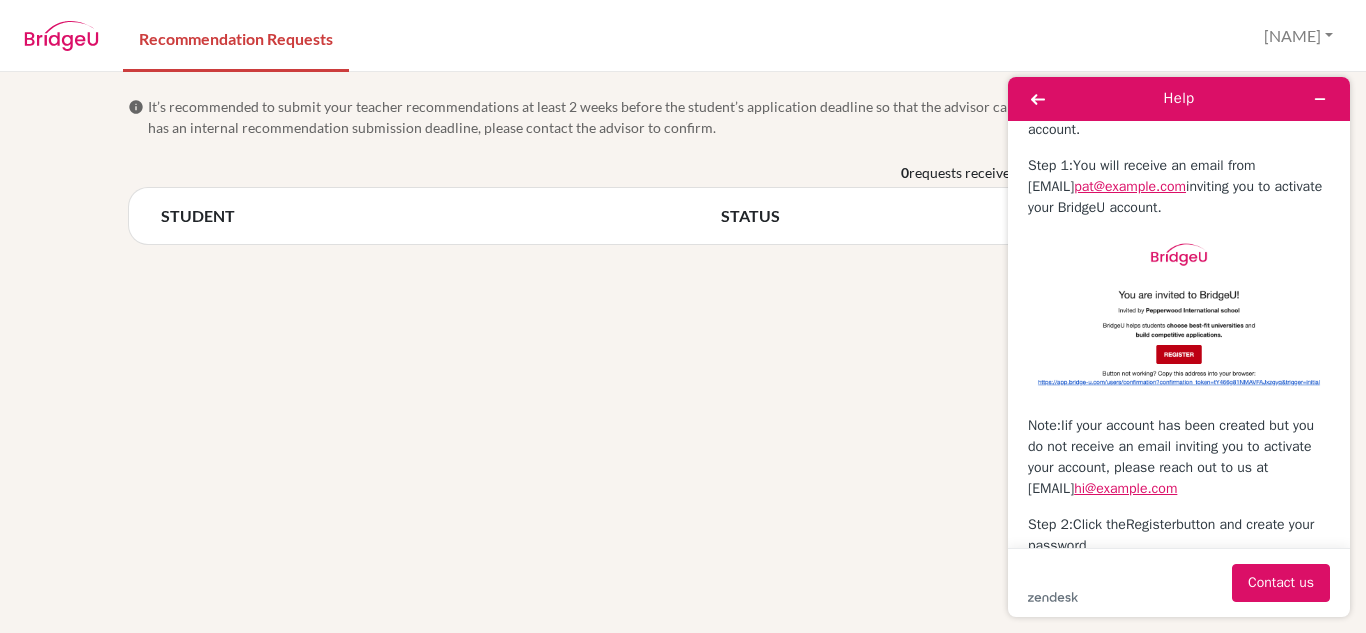 scroll, scrollTop: 0, scrollLeft: 0, axis: both 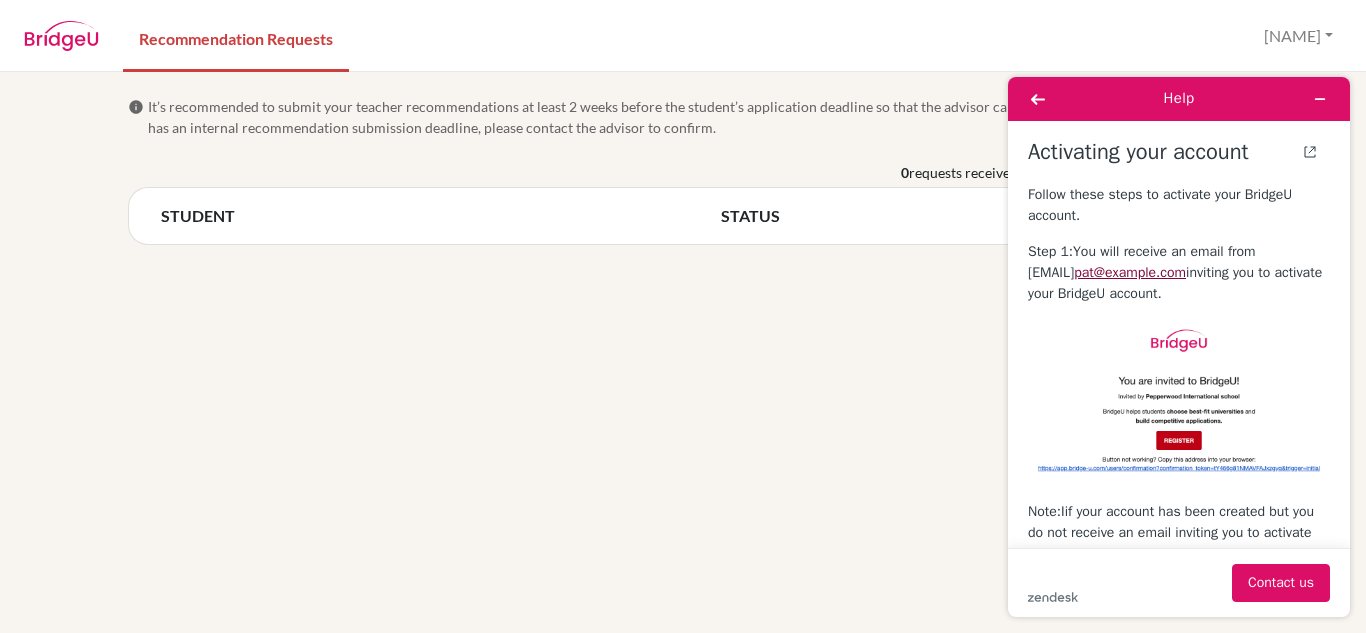 click on "pat@bridge-u.com" at bounding box center [1130, 272] 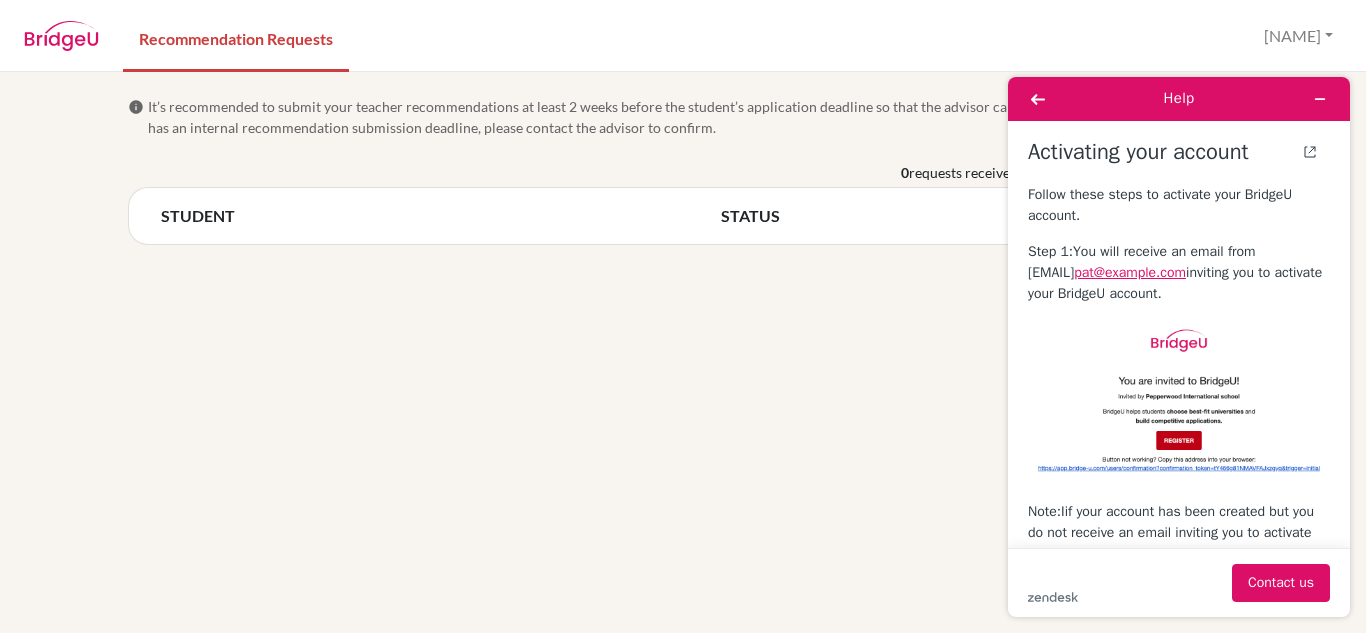 click on "info It’s recommended to submit your teacher recommendations at least 2 weeks before the student’s application deadline so that the advisor can process them in time. If your school has an internal recommendation submission deadline, please contact the advisor to confirm. 0  requests received within the most recent 8 months STUDENT STATUS ACTION" at bounding box center [683, 352] 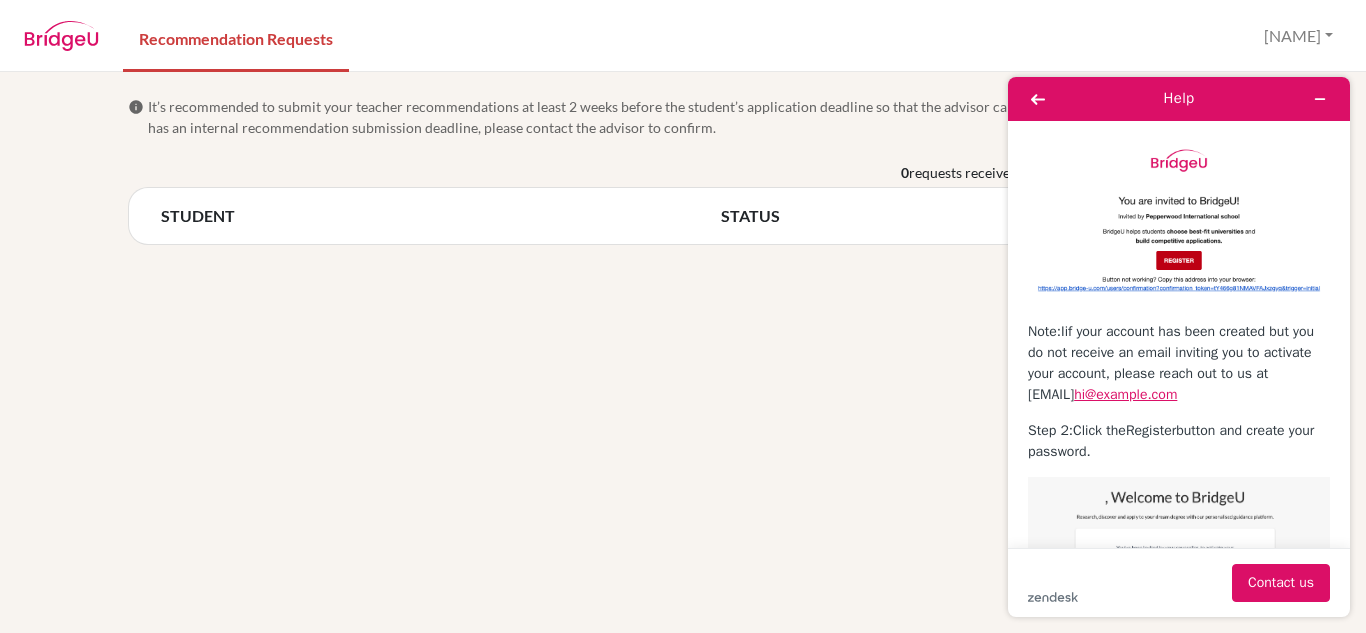 scroll, scrollTop: 197, scrollLeft: 0, axis: vertical 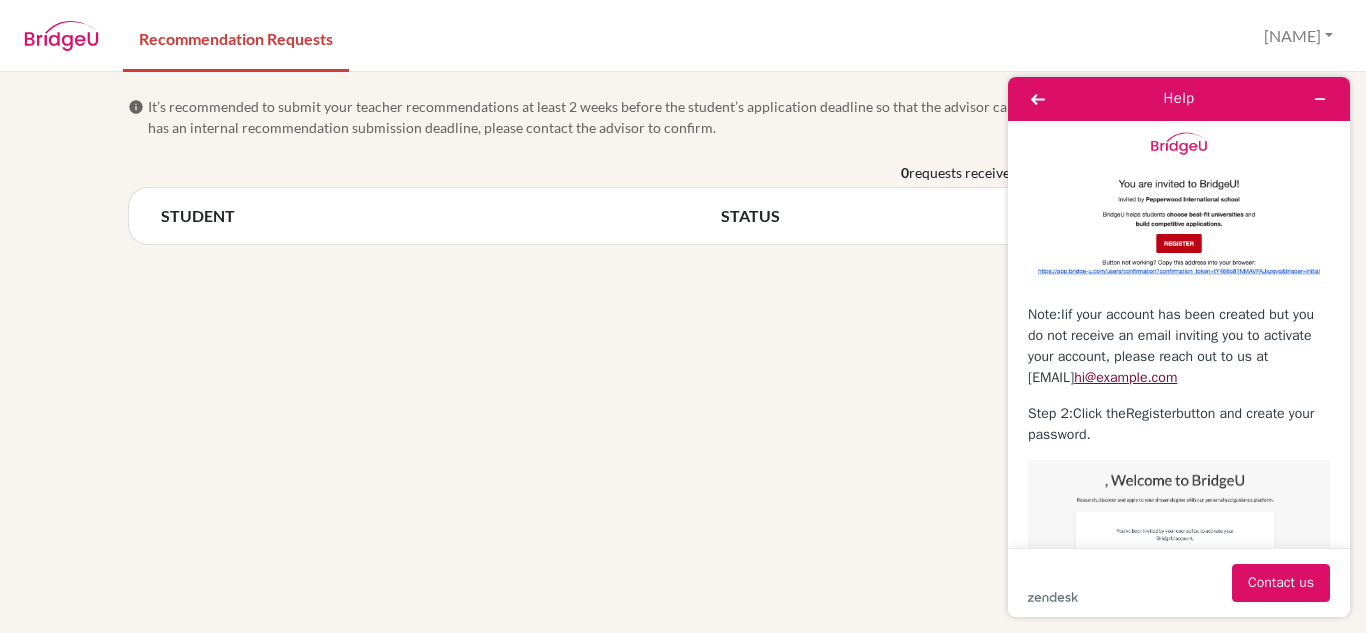 click on "[EMAIL]" at bounding box center (1125, 377) 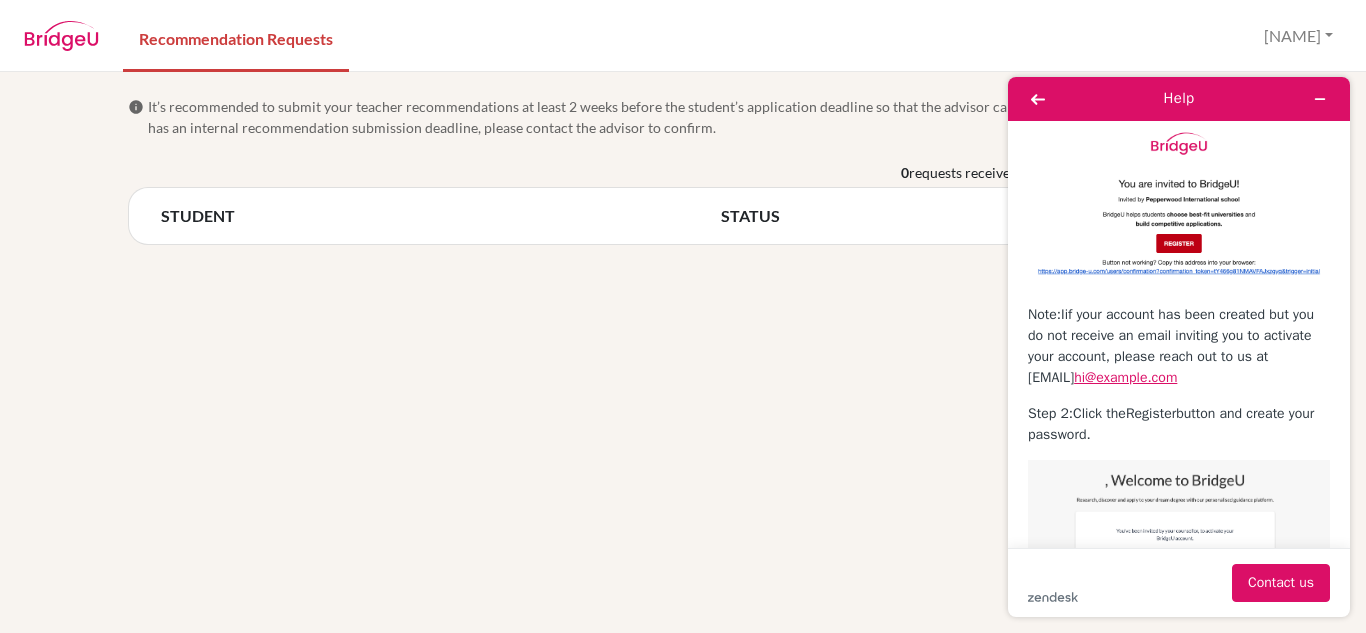 click on "info It’s recommended to submit your teacher recommendations at least 2 weeks before the student’s application deadline so that the advisor can process them in time. If your school has an internal recommendation submission deadline, please contact the advisor to confirm. 0  requests received within the most recent 8 months STUDENT STATUS ACTION" at bounding box center (683, 352) 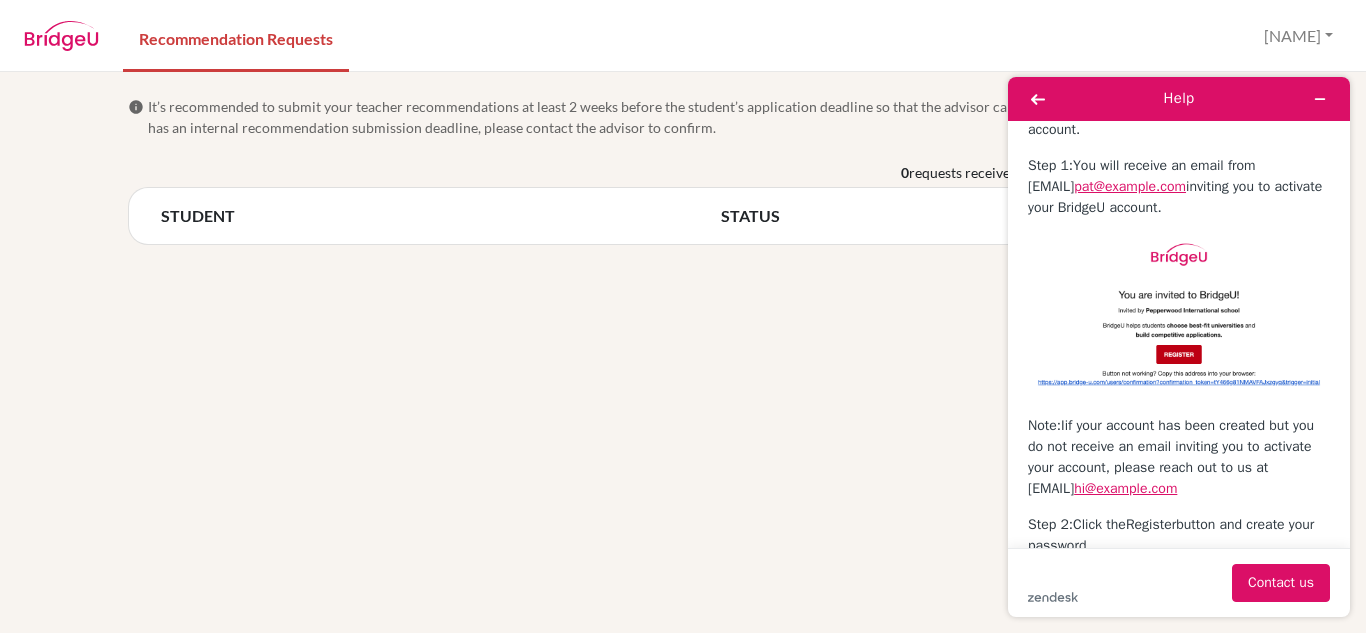 scroll, scrollTop: 85, scrollLeft: 0, axis: vertical 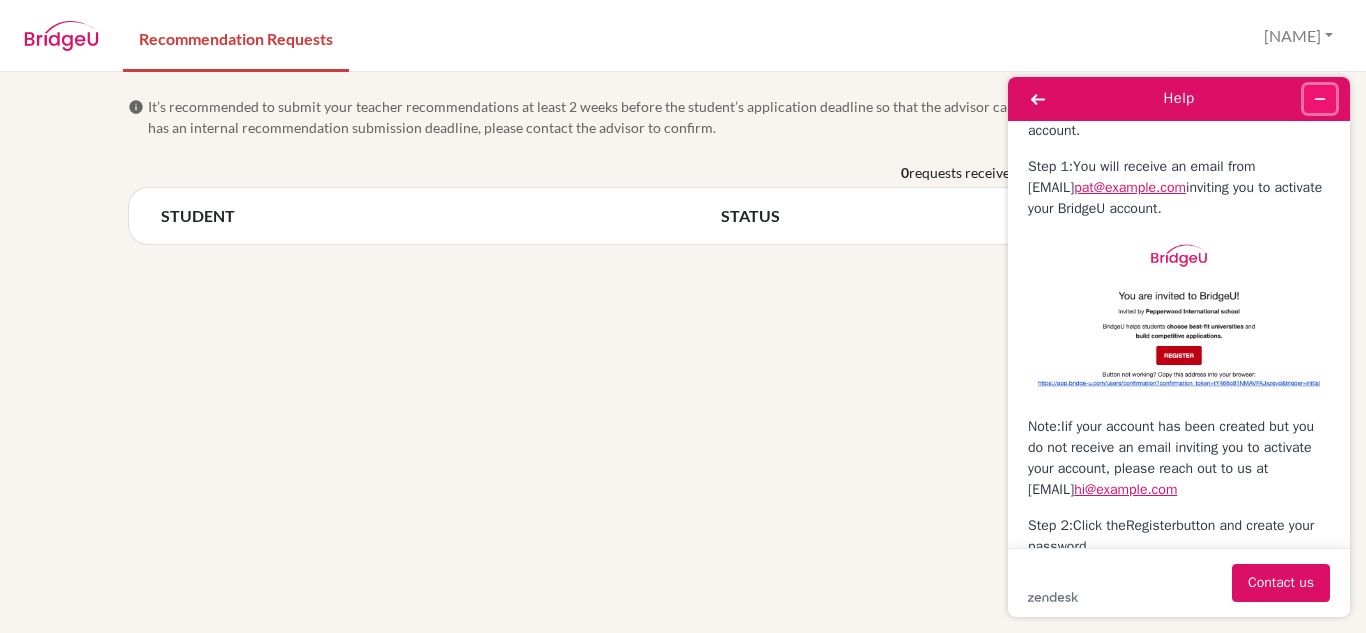 click 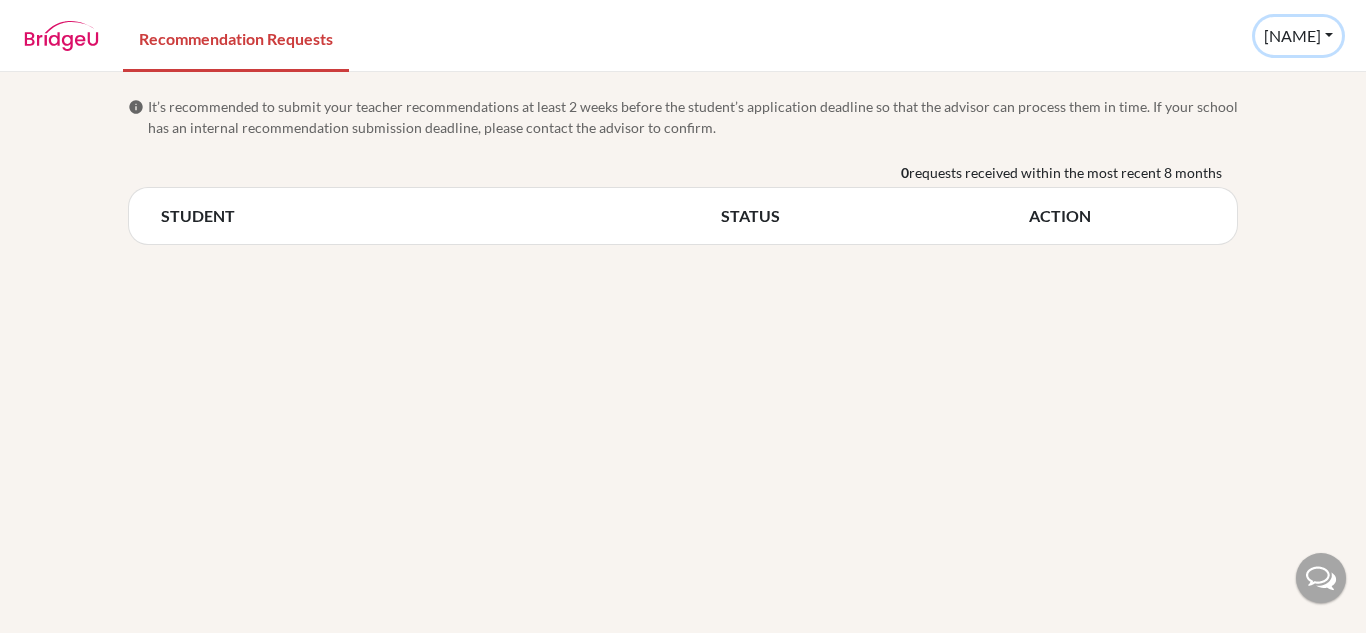 click on "[FIRST]" at bounding box center (1298, 36) 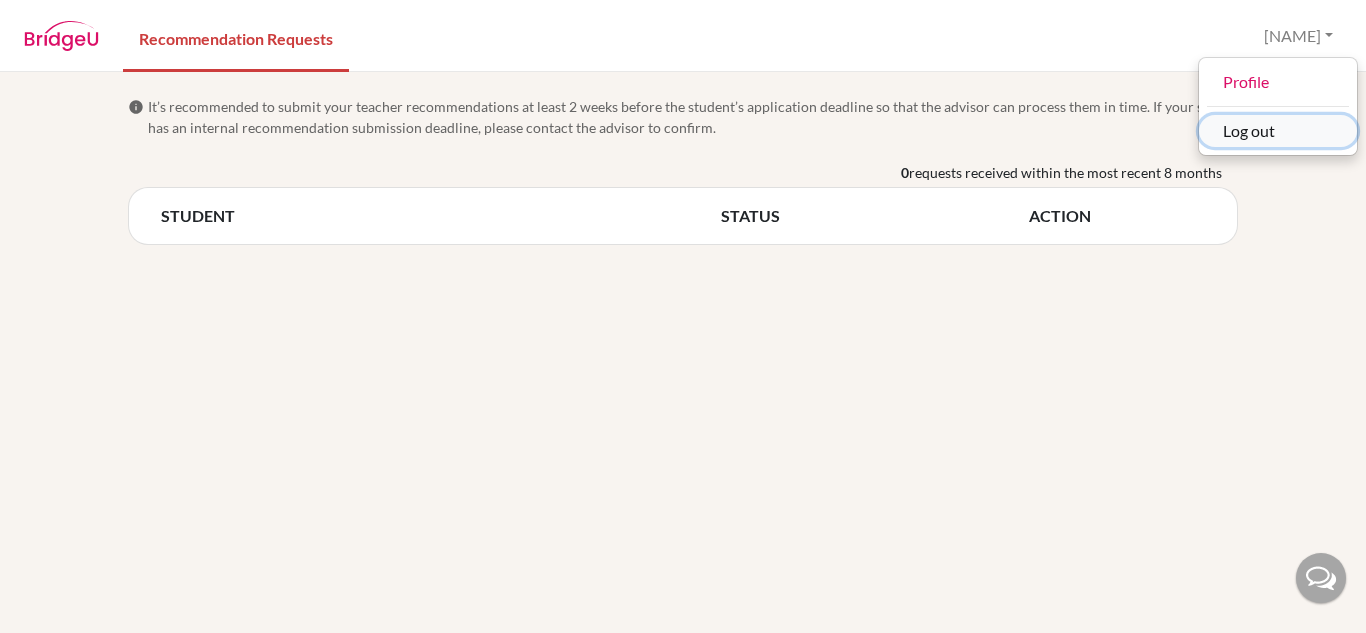 click on "Log out" at bounding box center [1278, 131] 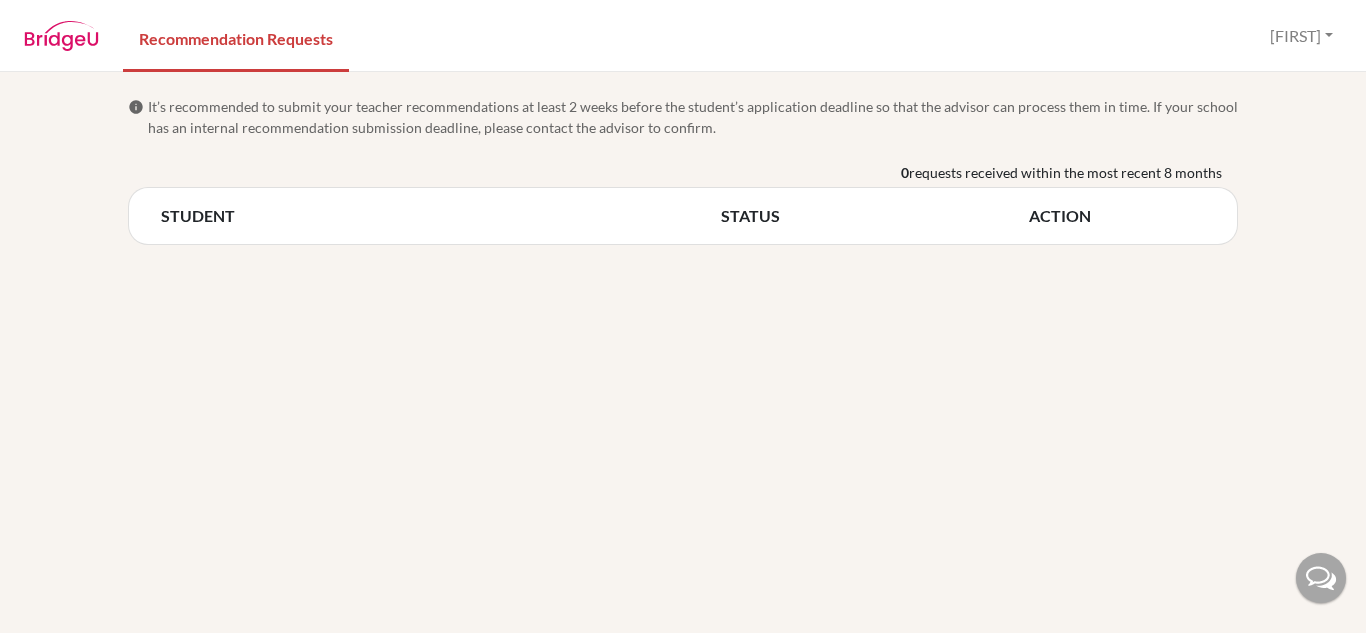 scroll, scrollTop: 0, scrollLeft: 0, axis: both 